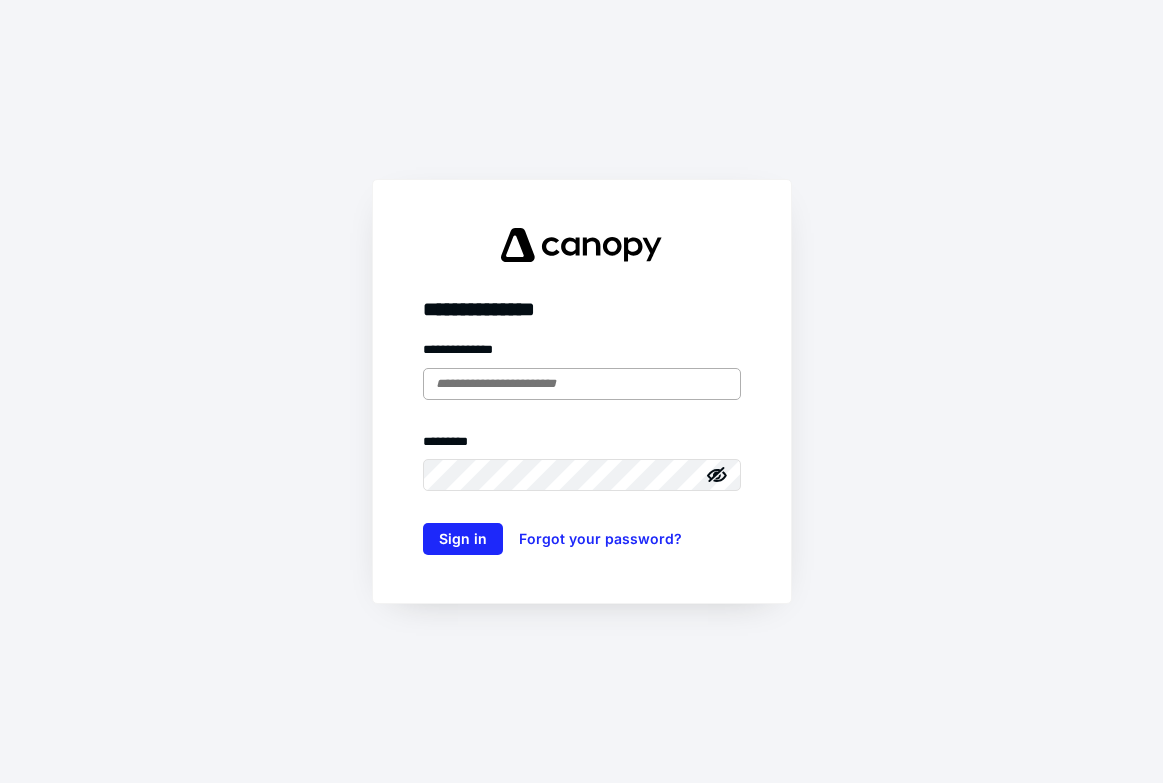 scroll, scrollTop: 0, scrollLeft: 0, axis: both 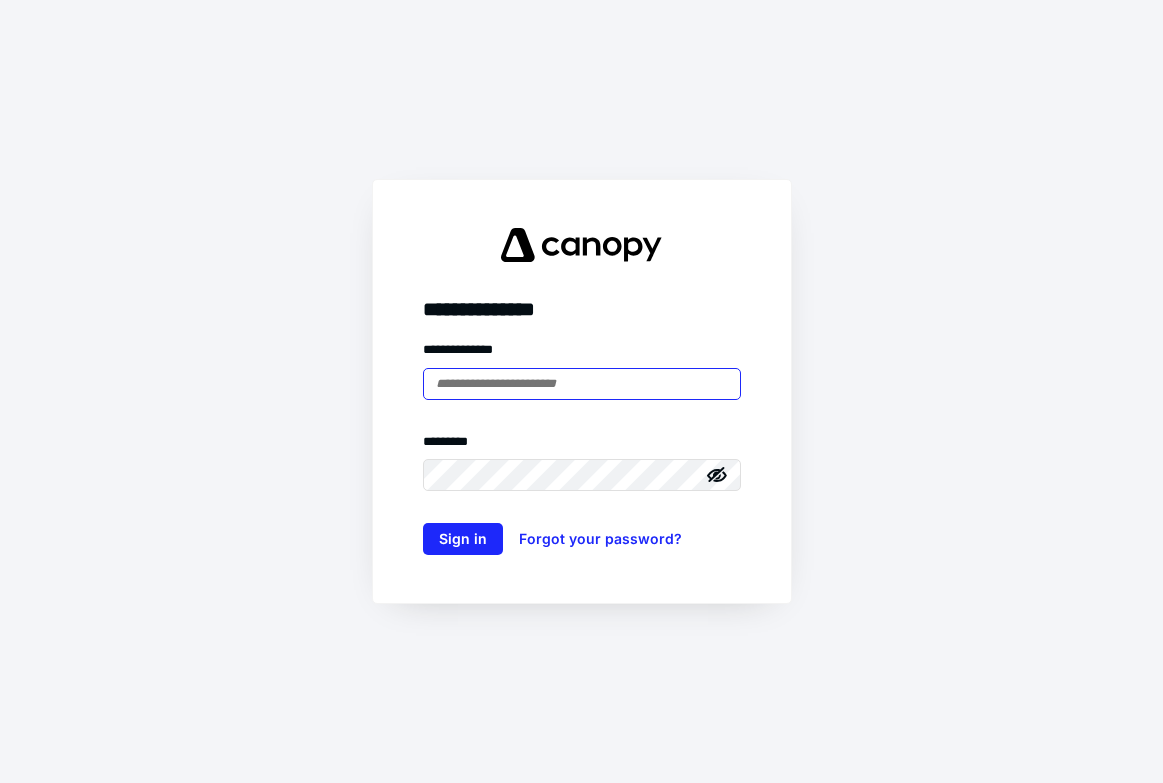 type on "**********" 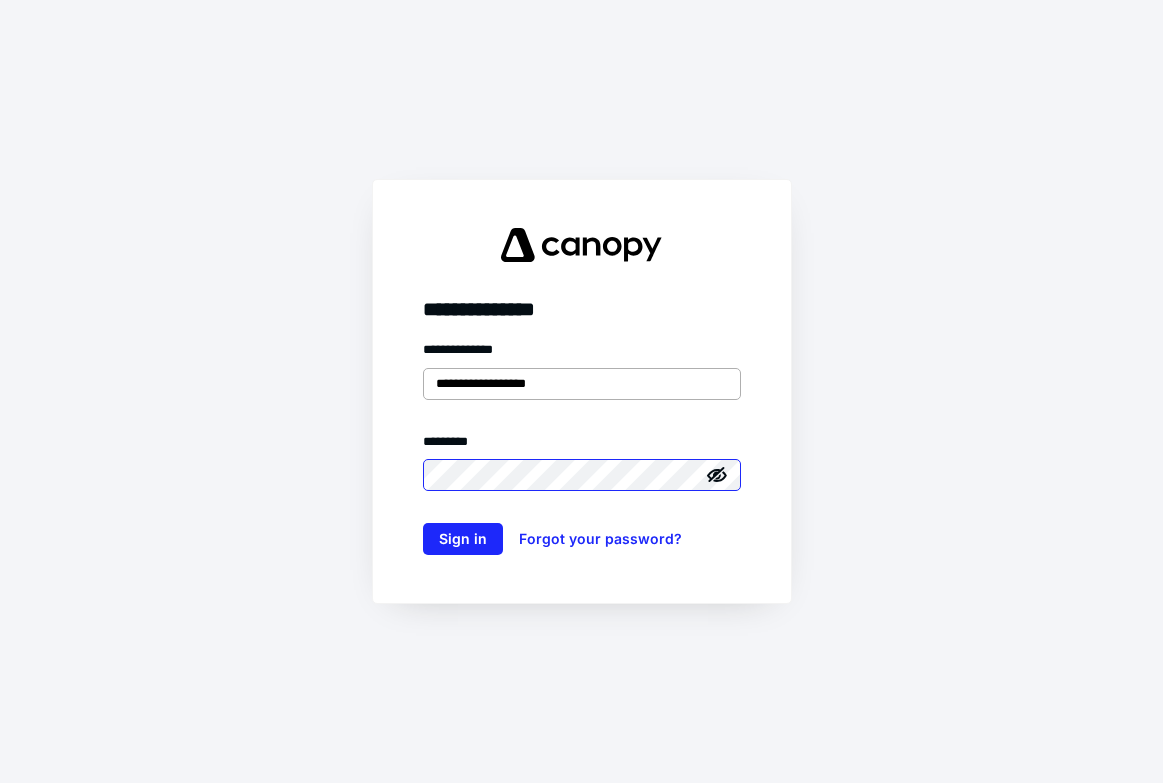 click on "Sign in" at bounding box center [463, 539] 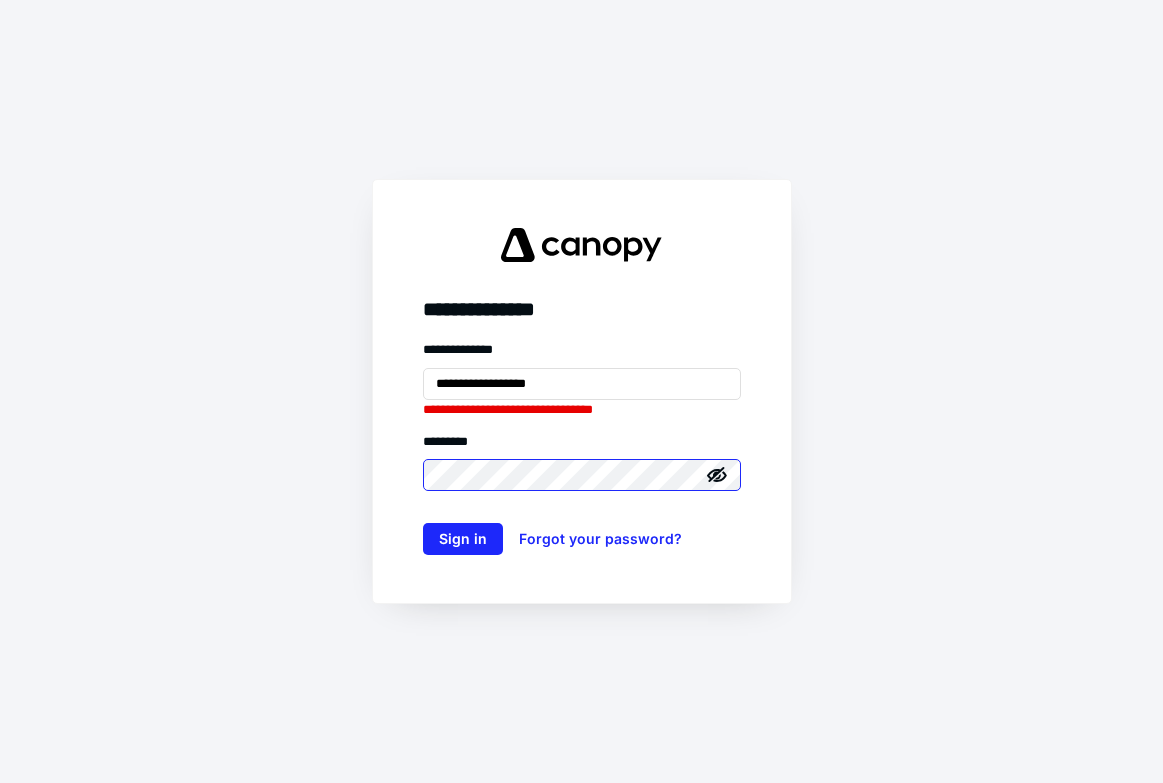 click on "Sign in" at bounding box center [463, 539] 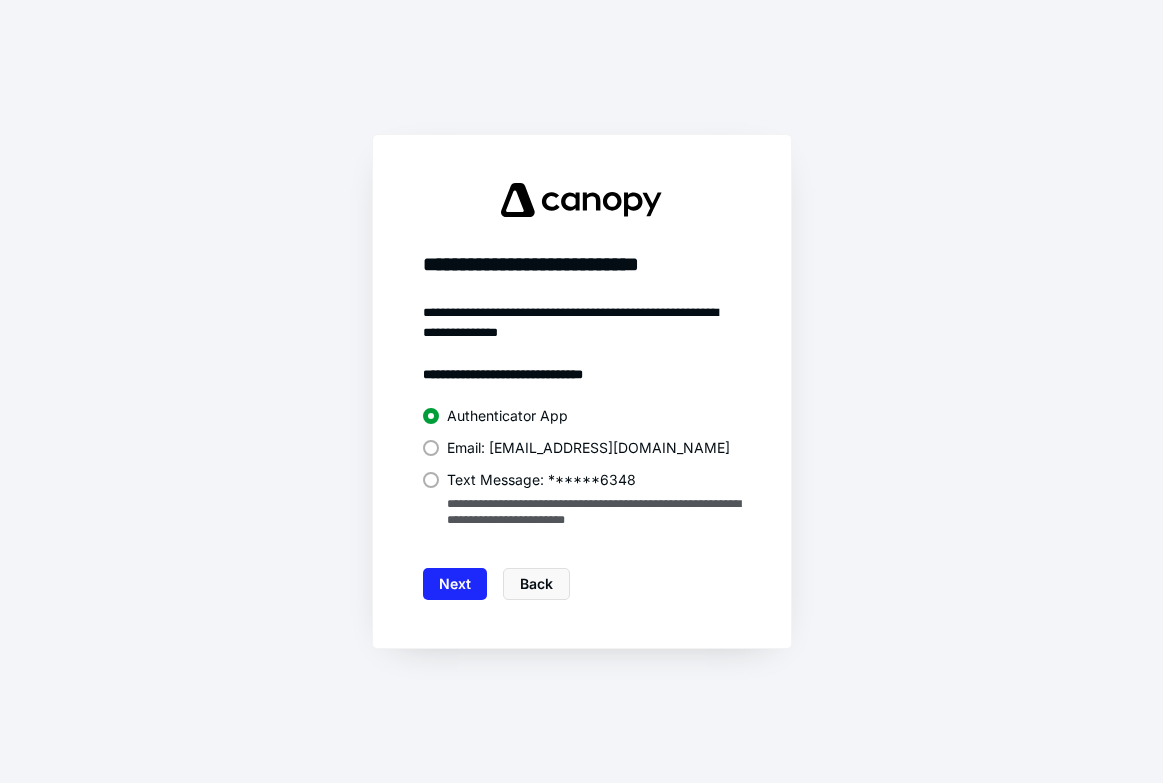 click on "**********" at bounding box center [582, 468] 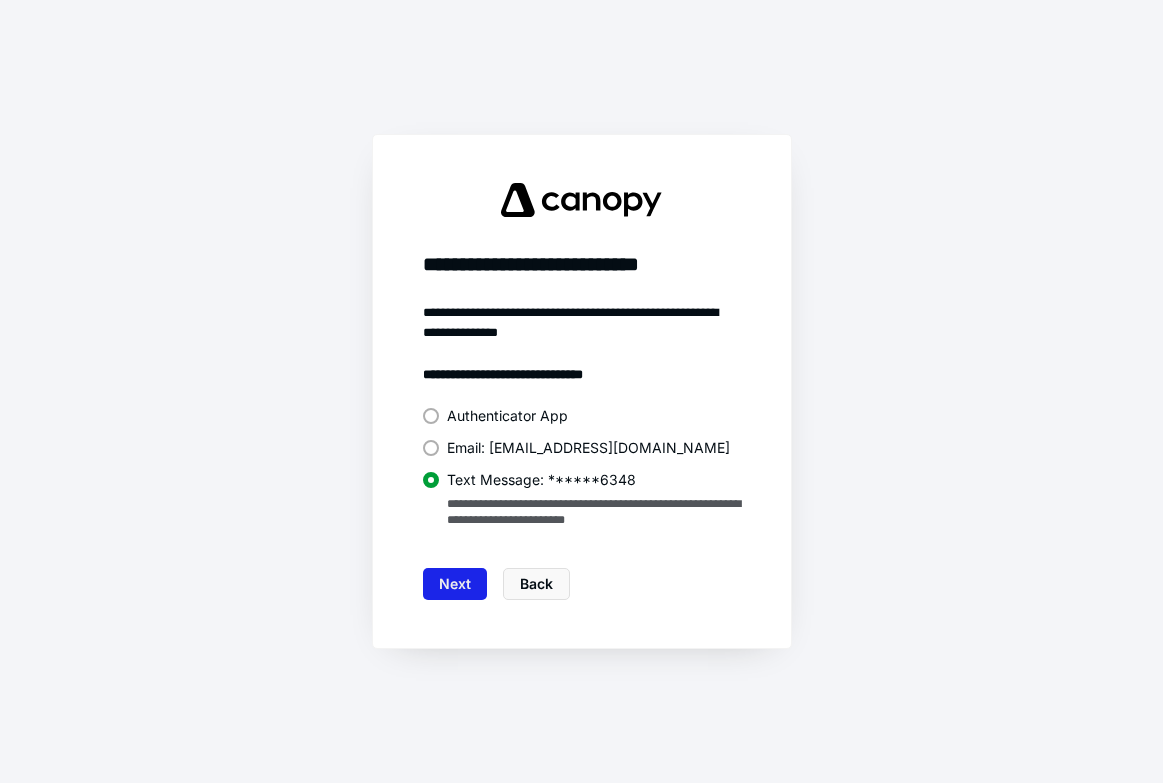 click on "Next" at bounding box center [455, 584] 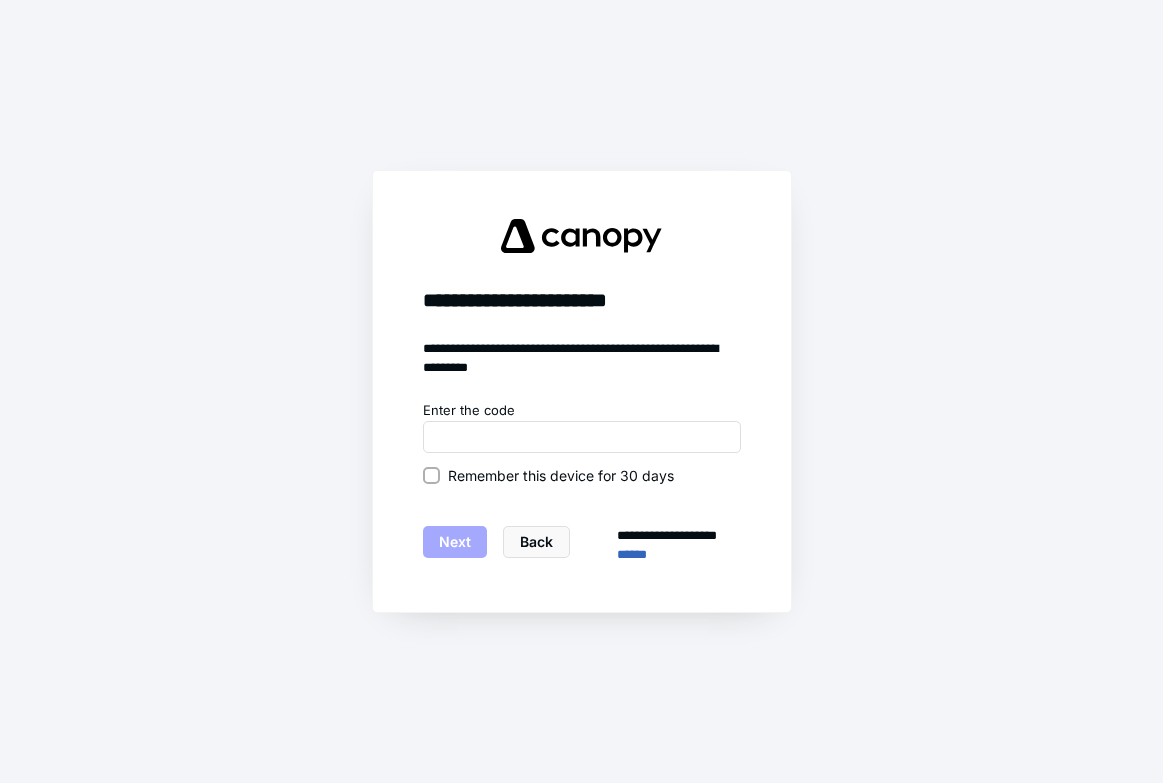 click on "Remember this device for 30 days" at bounding box center [561, 475] 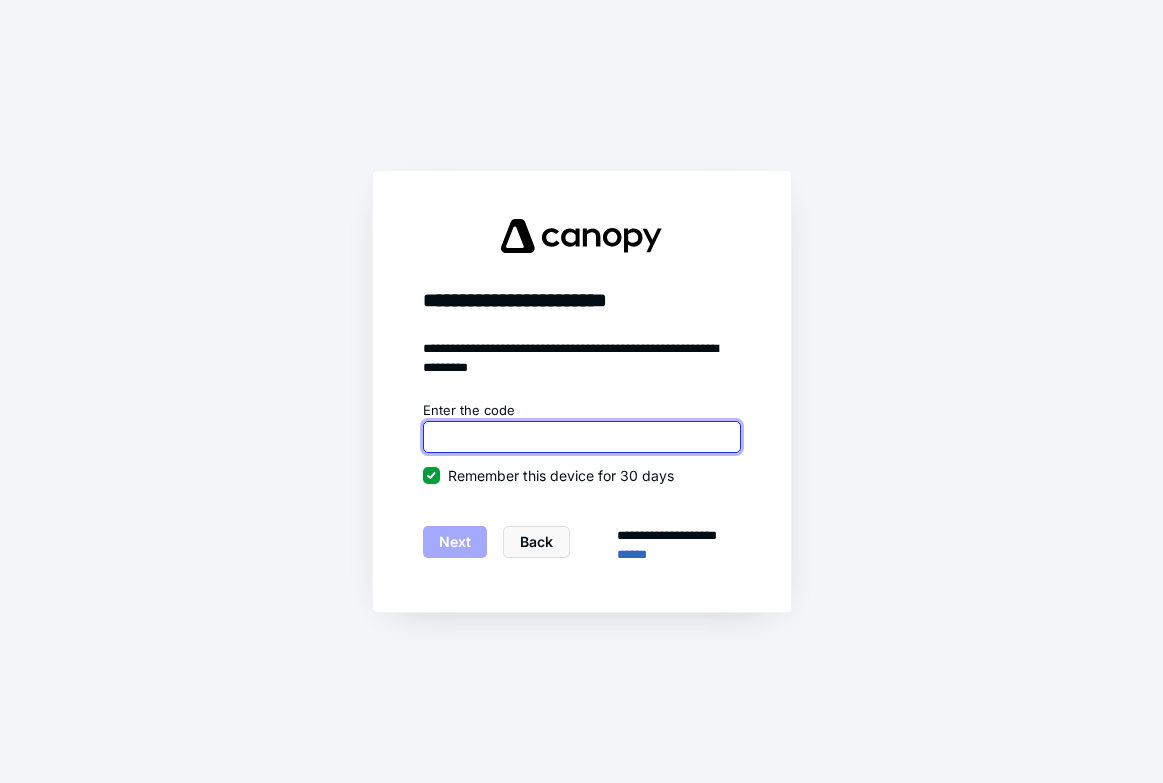 click at bounding box center [582, 437] 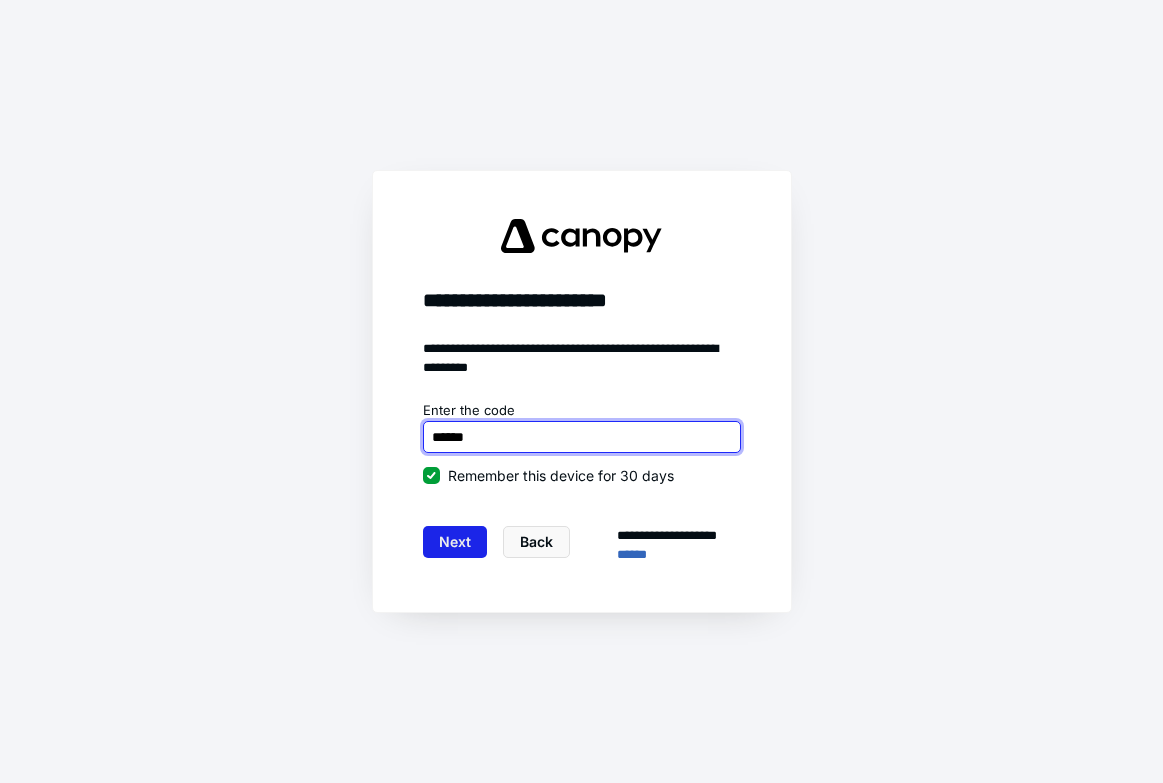 type on "******" 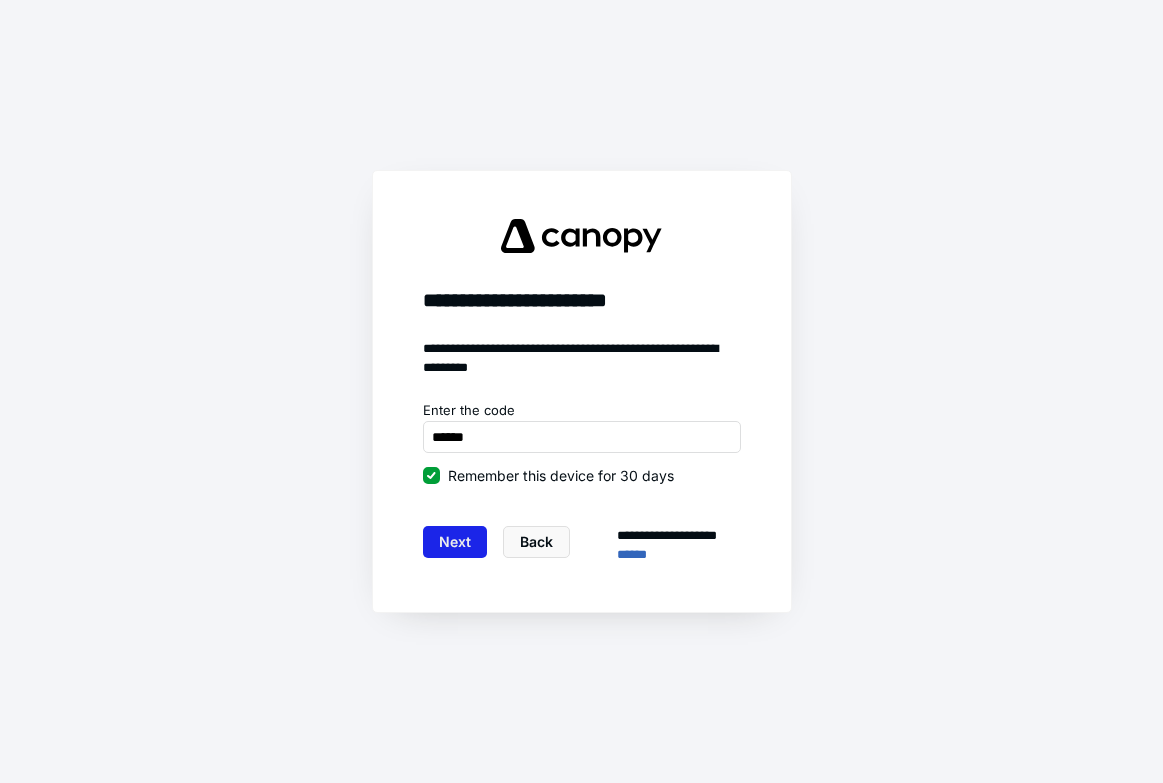 click on "Next" at bounding box center [455, 542] 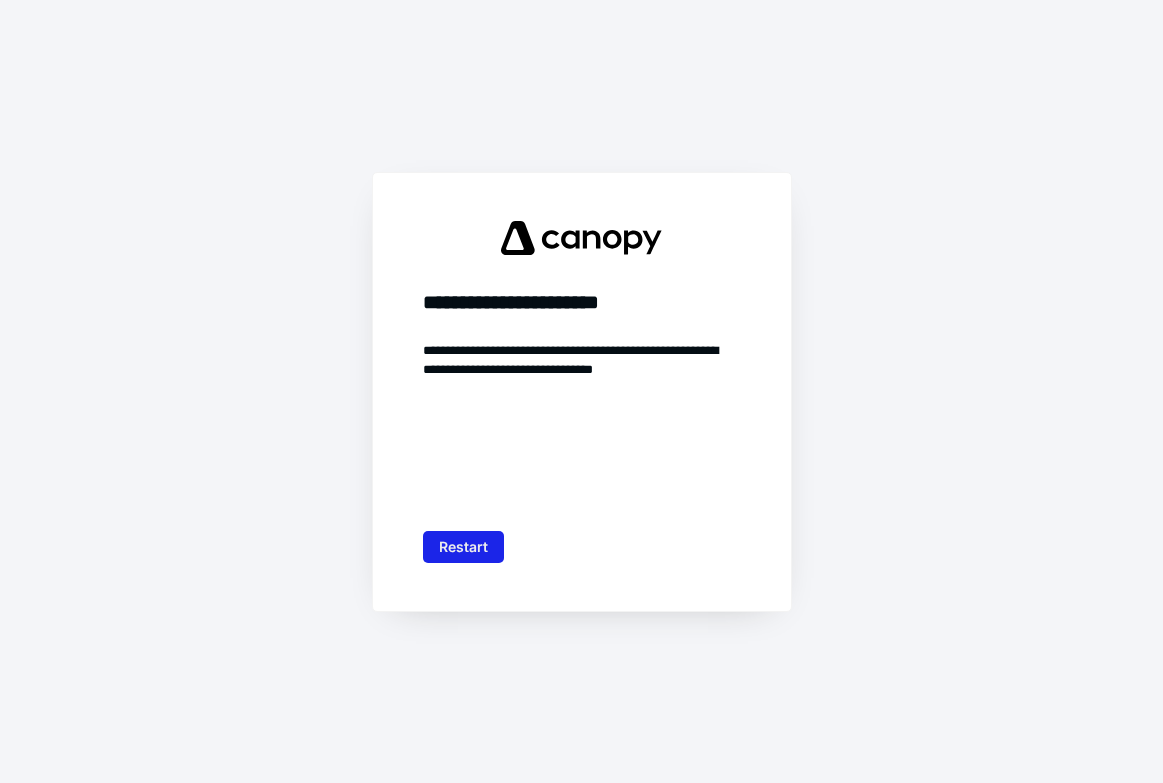 click on "Restart" at bounding box center (463, 547) 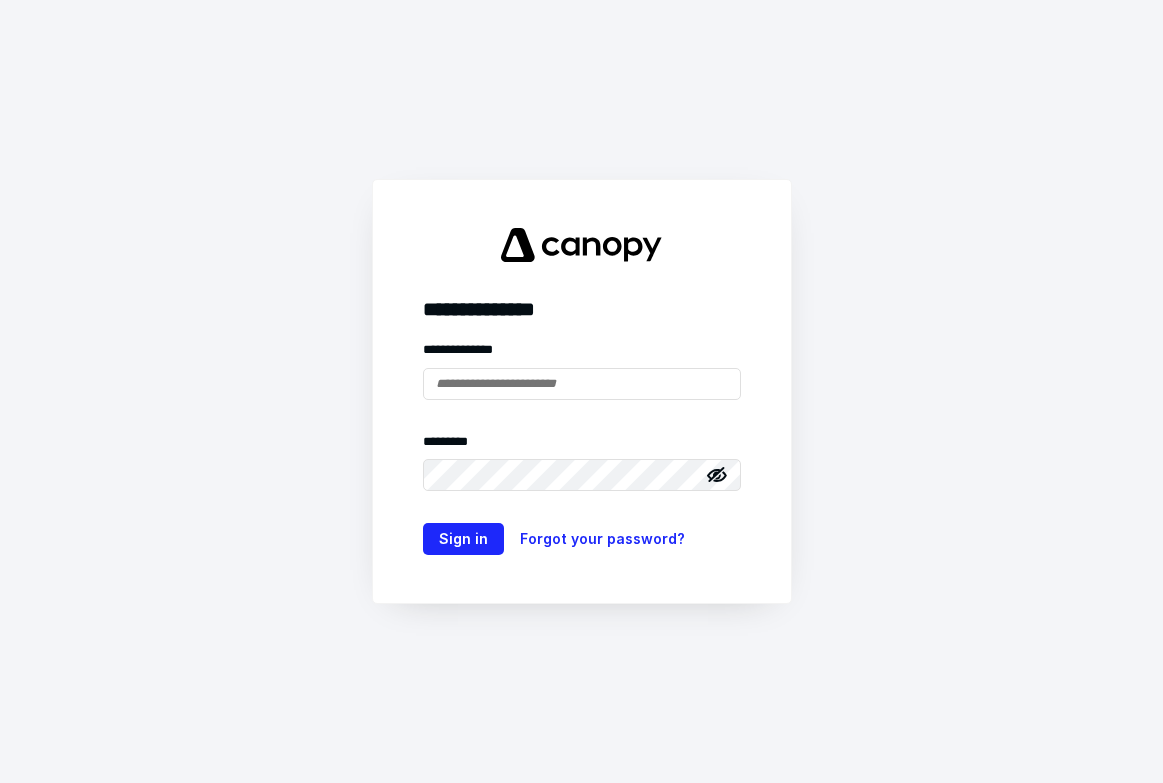 scroll, scrollTop: 0, scrollLeft: 0, axis: both 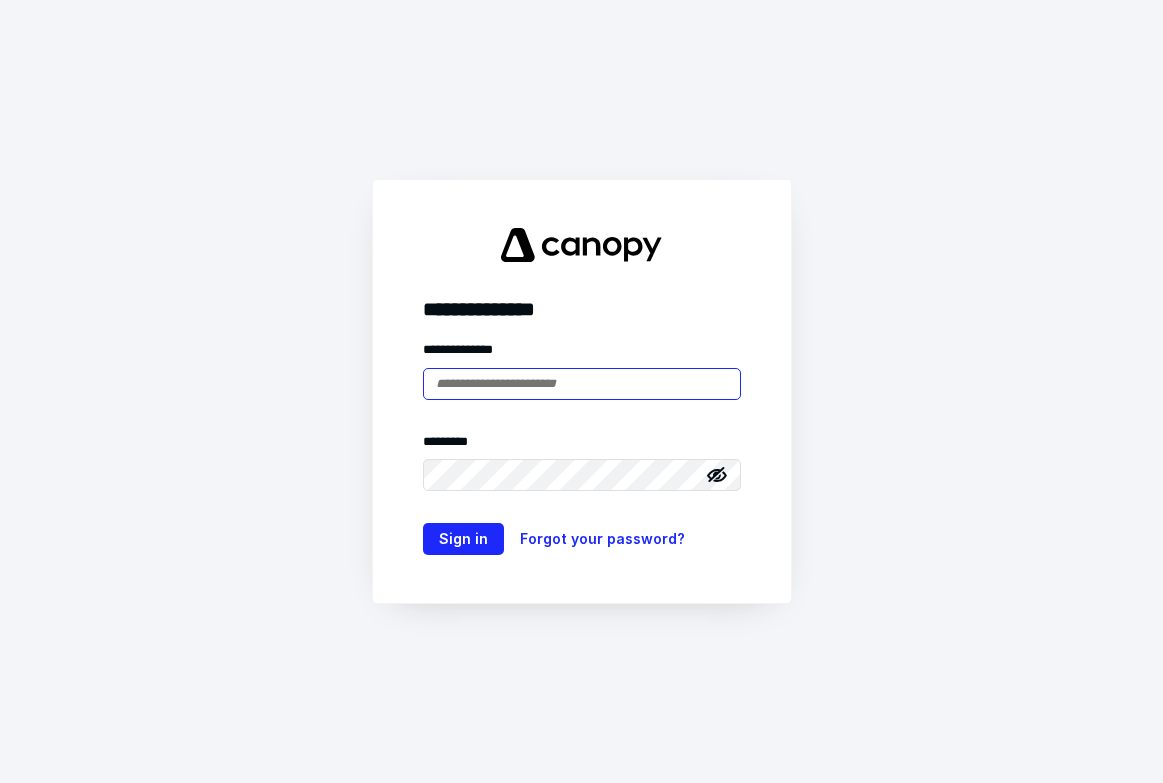 type on "**********" 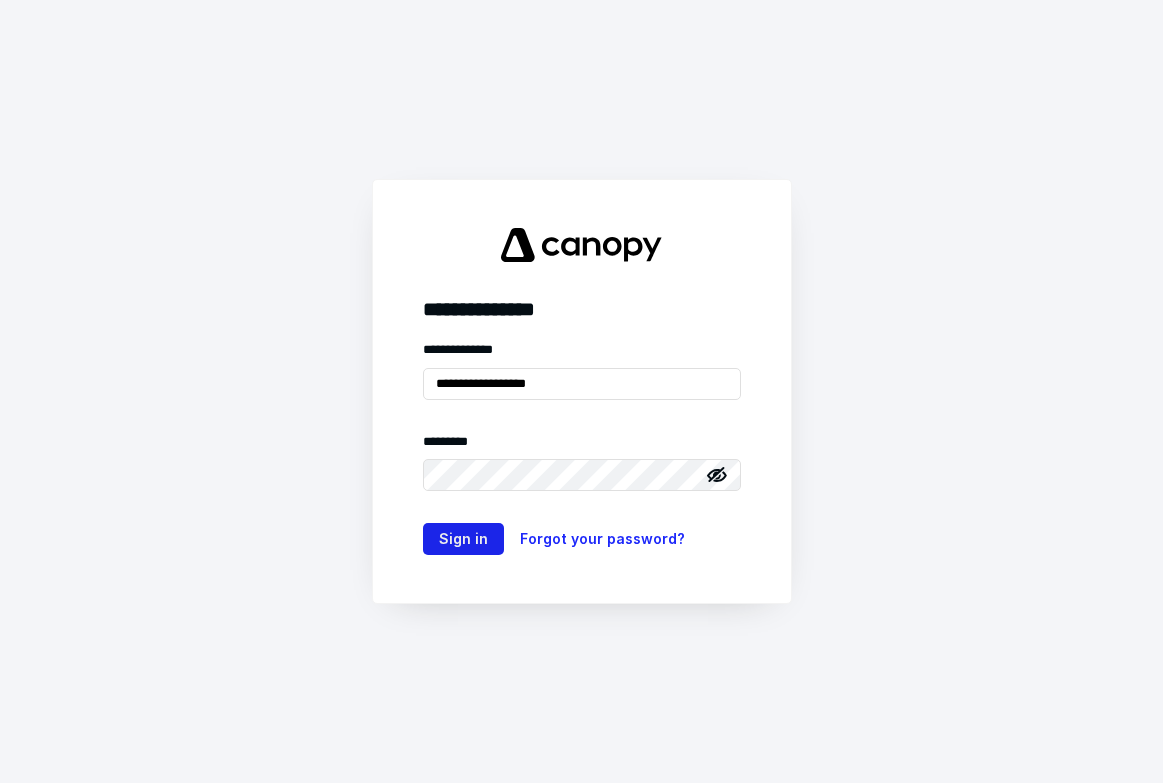 click on "Sign in" at bounding box center (463, 539) 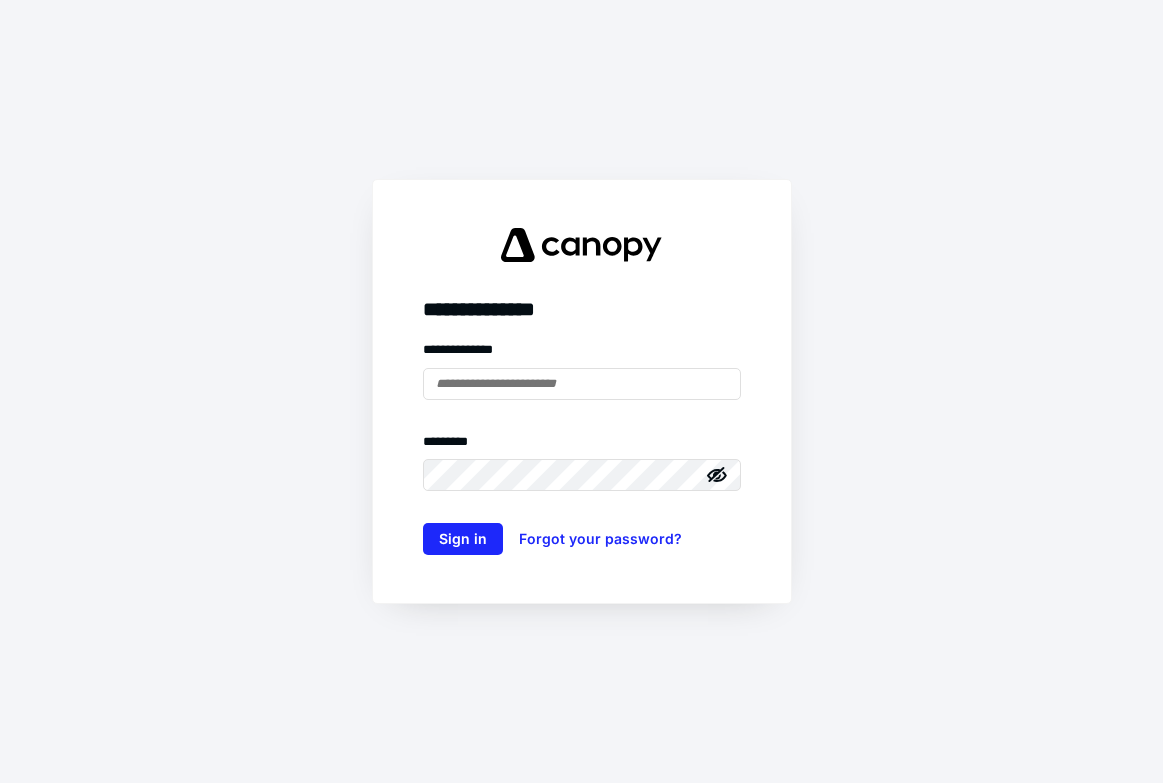 scroll, scrollTop: 0, scrollLeft: 0, axis: both 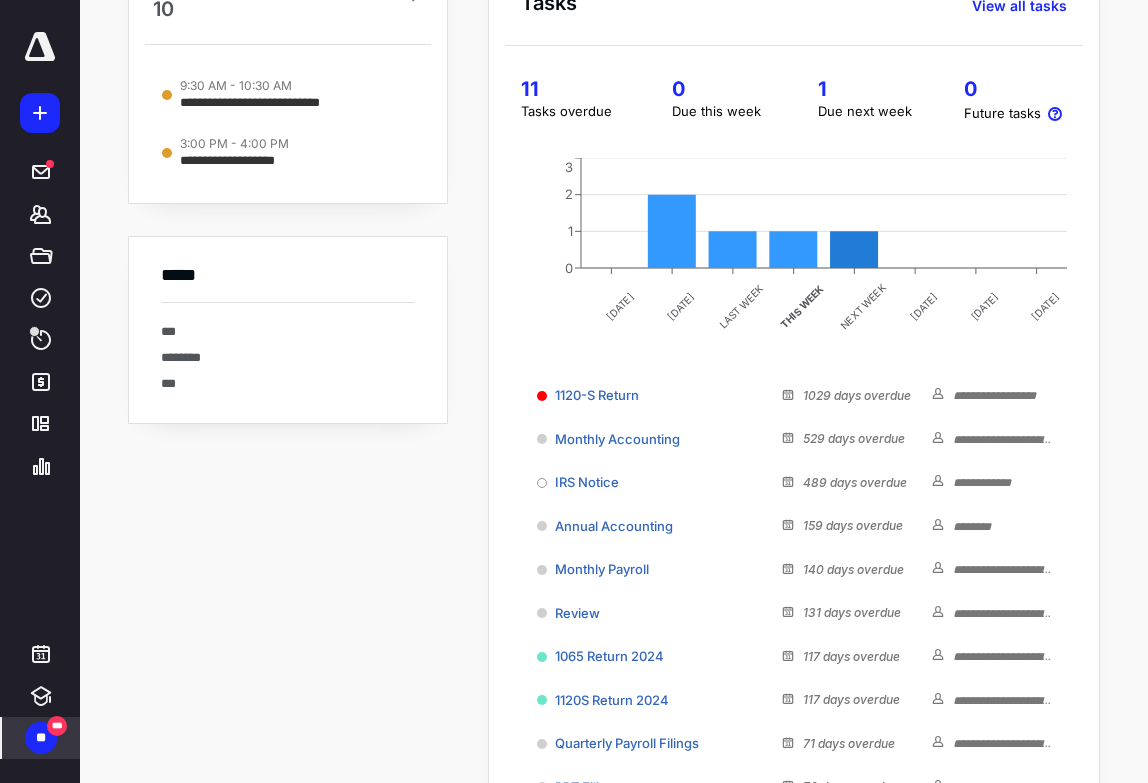 click on "***" at bounding box center (57, 726) 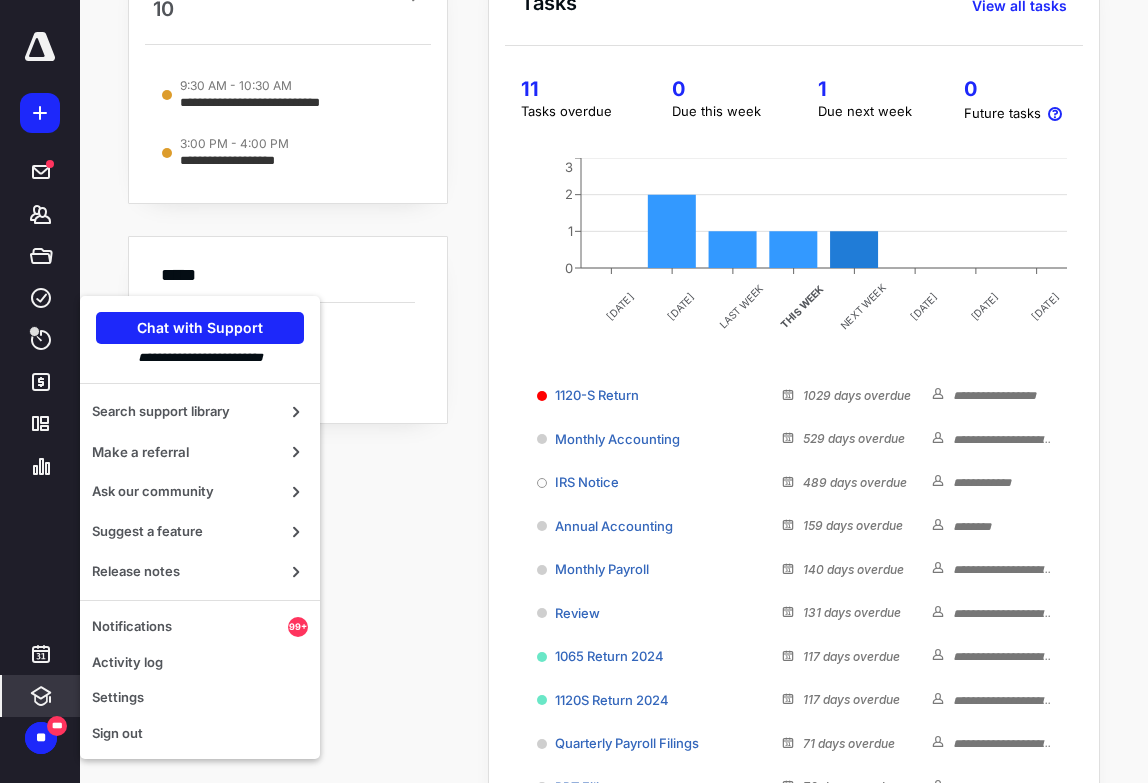 click 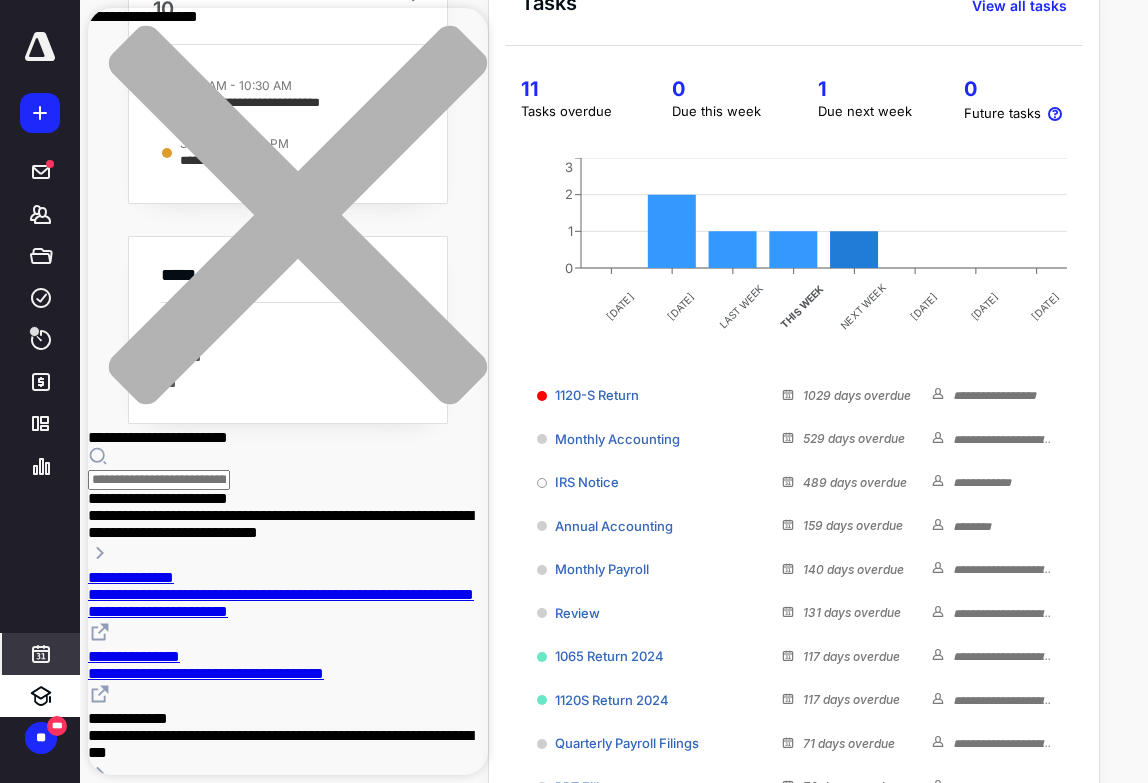 click 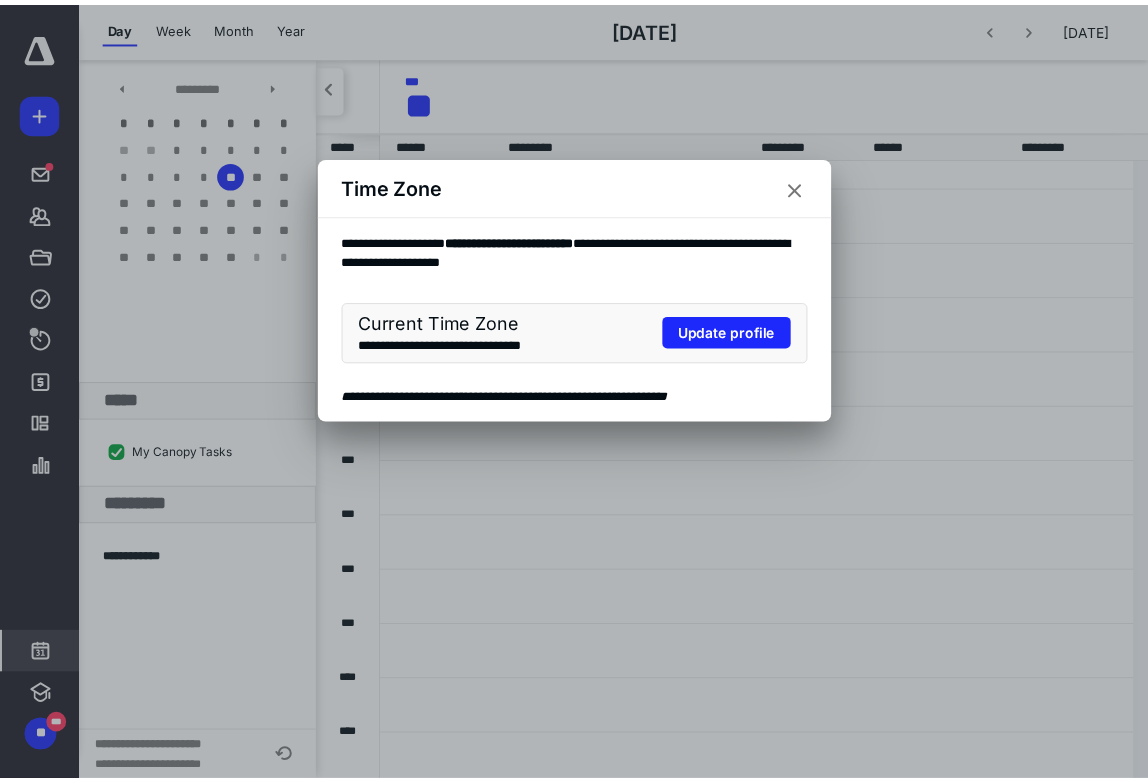 scroll, scrollTop: 385, scrollLeft: 0, axis: vertical 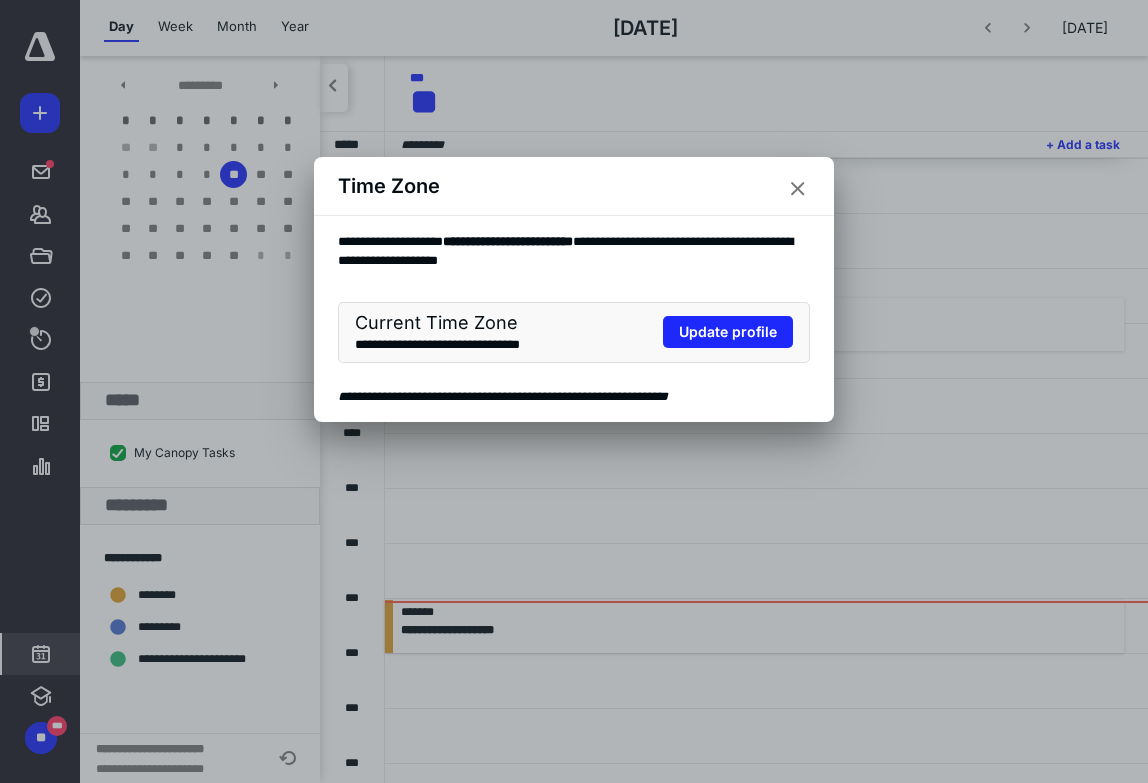 click at bounding box center (798, 189) 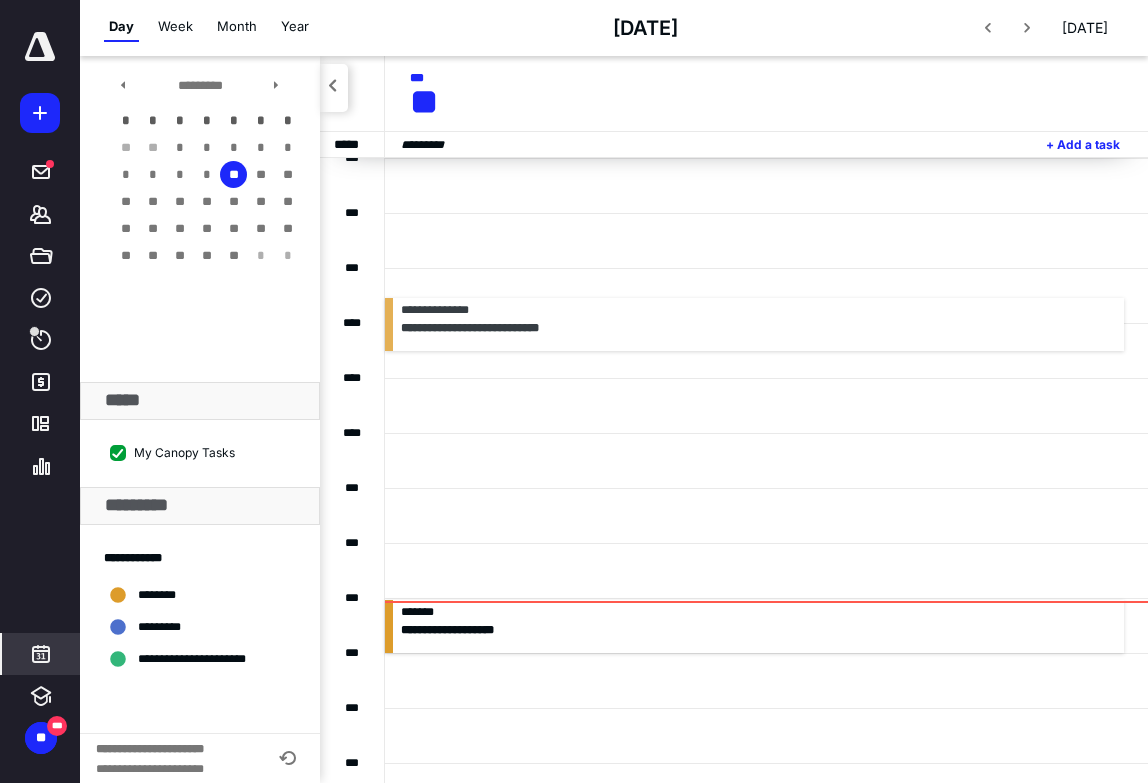 scroll, scrollTop: 695, scrollLeft: 0, axis: vertical 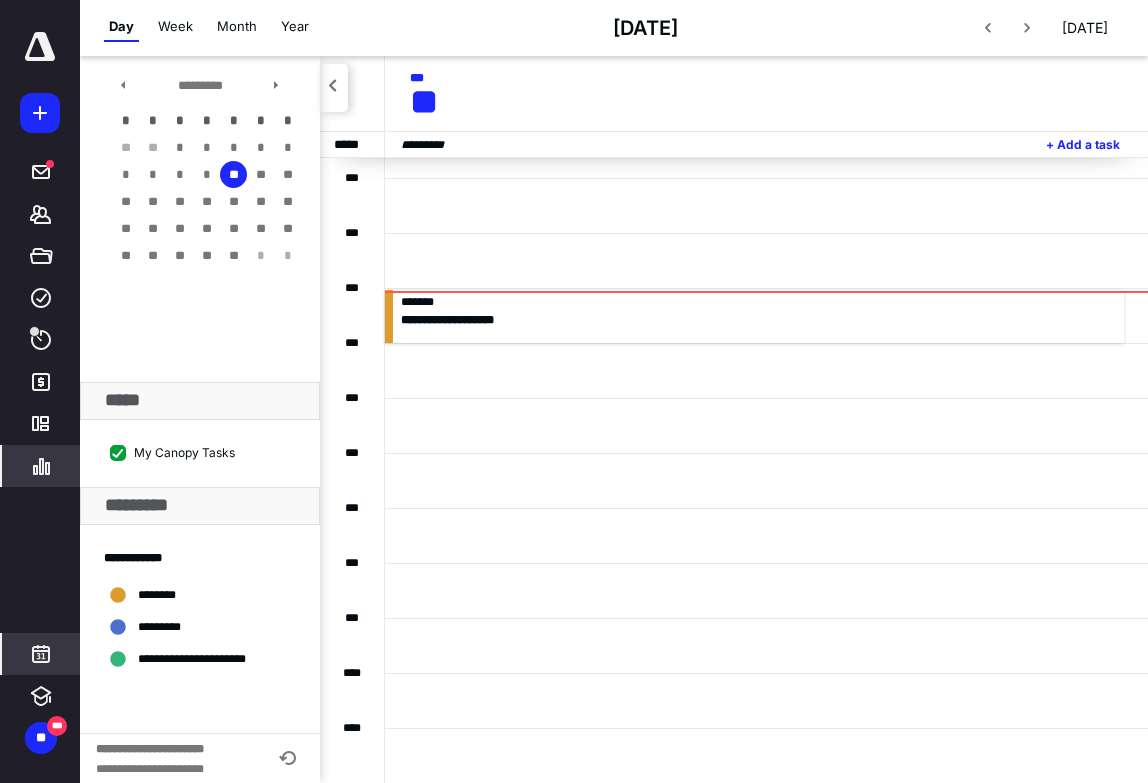 click 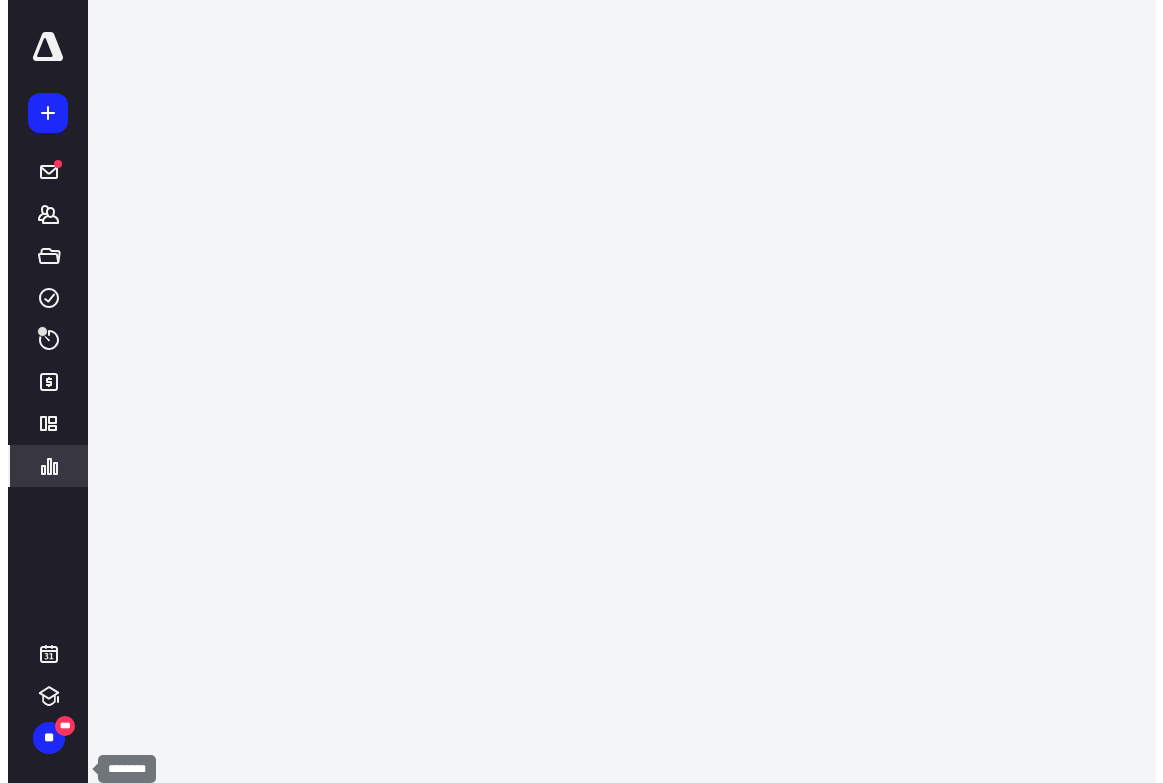 scroll, scrollTop: 0, scrollLeft: 0, axis: both 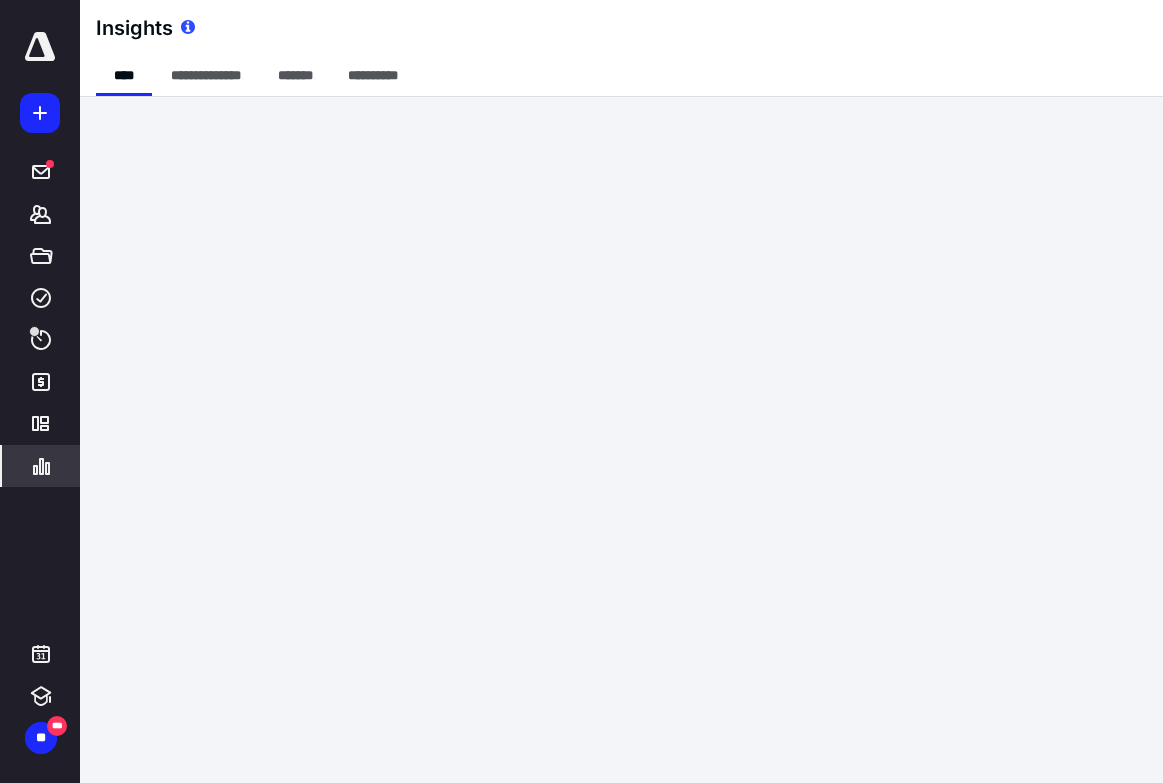 click 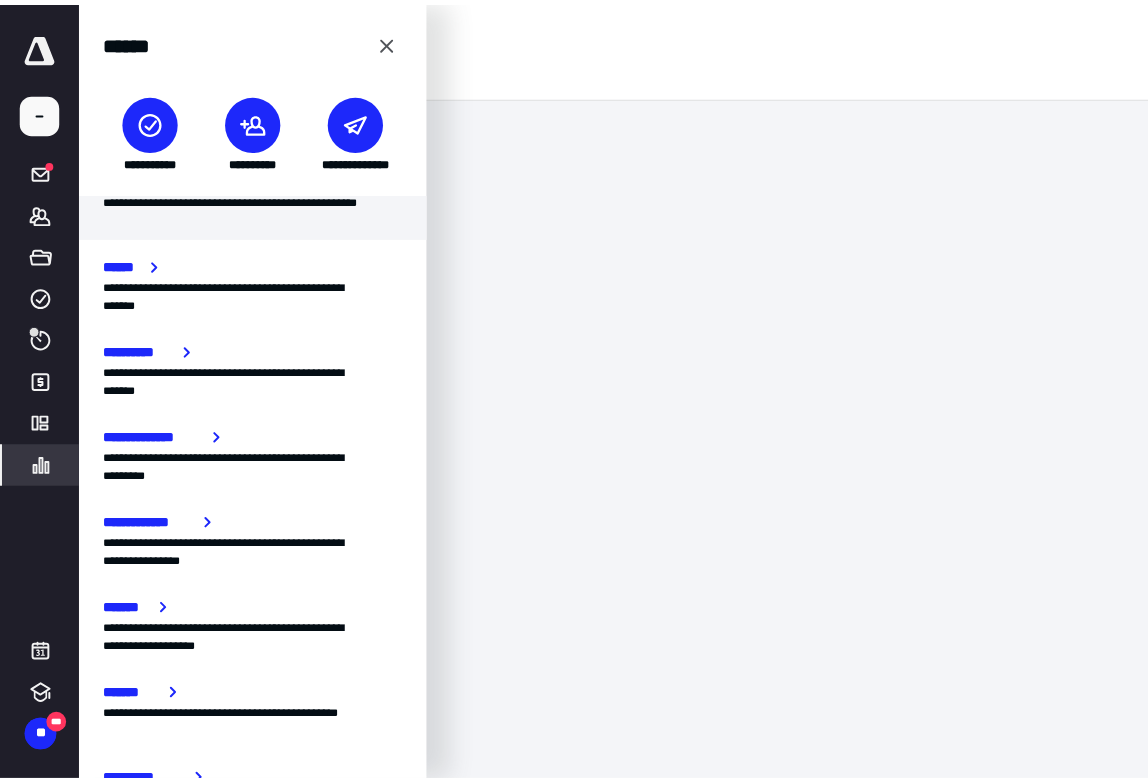 scroll, scrollTop: 0, scrollLeft: 0, axis: both 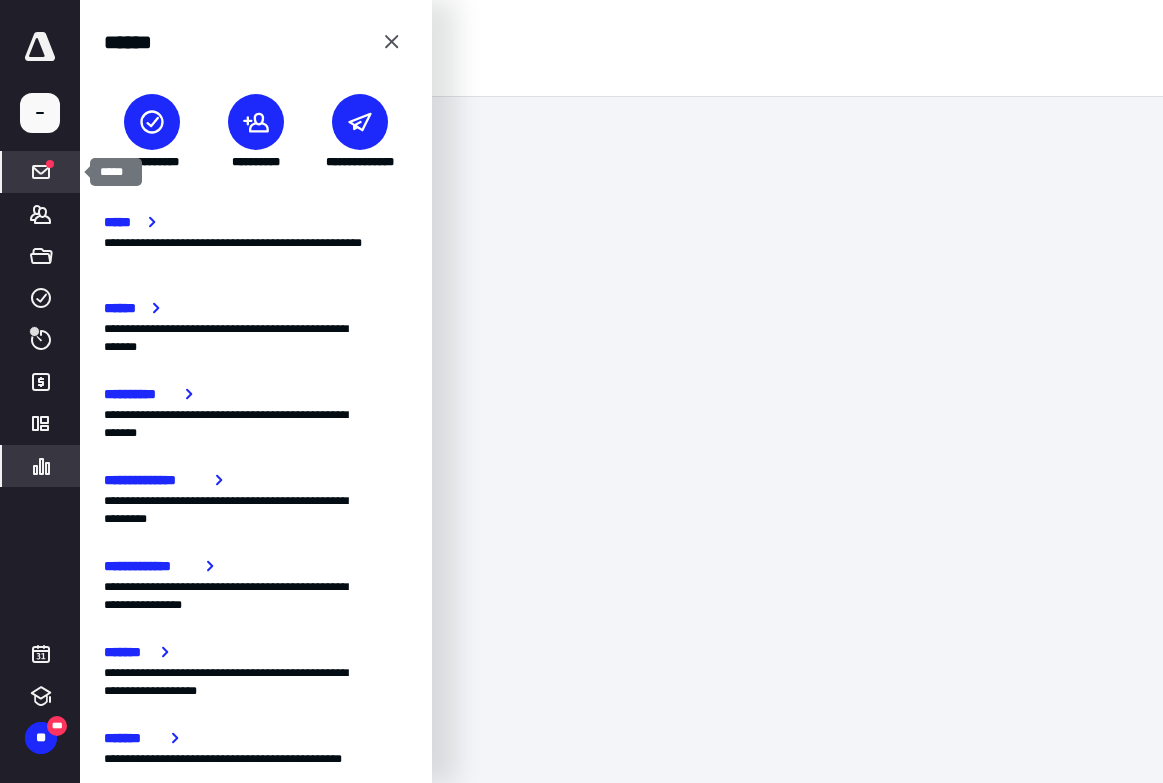 click at bounding box center (41, 172) 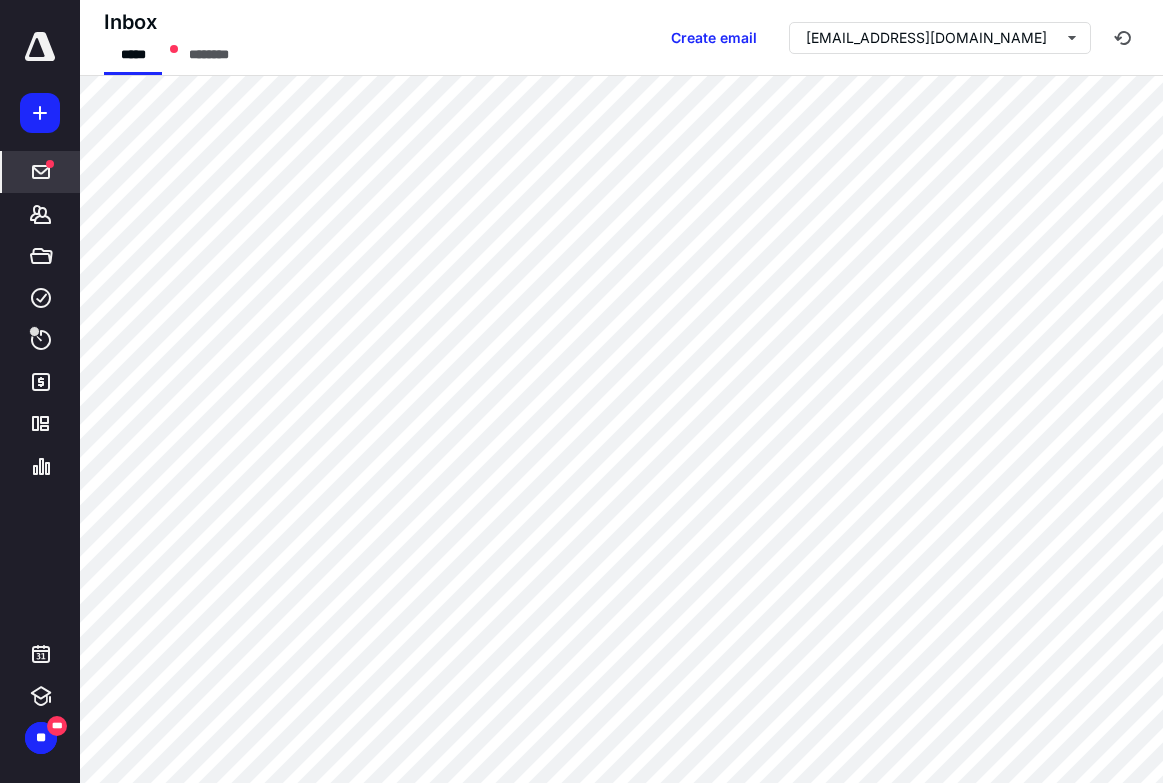 click at bounding box center [40, 47] 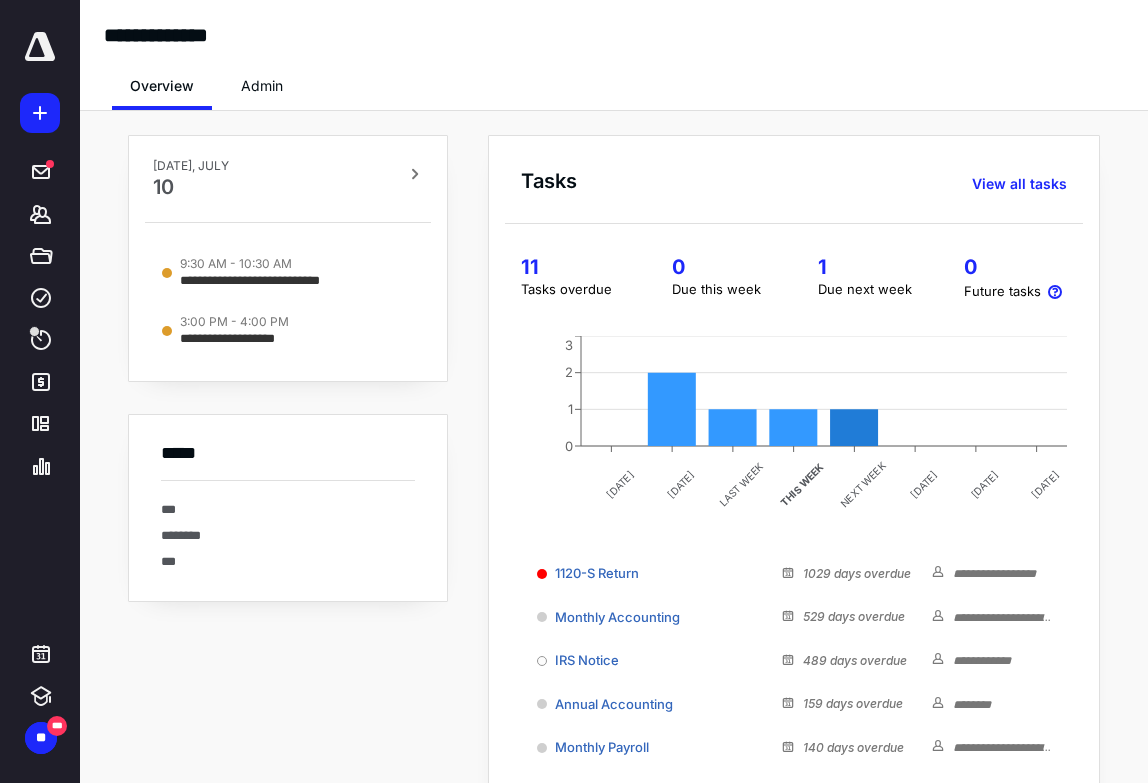 click on "**********" at bounding box center [162, 19] 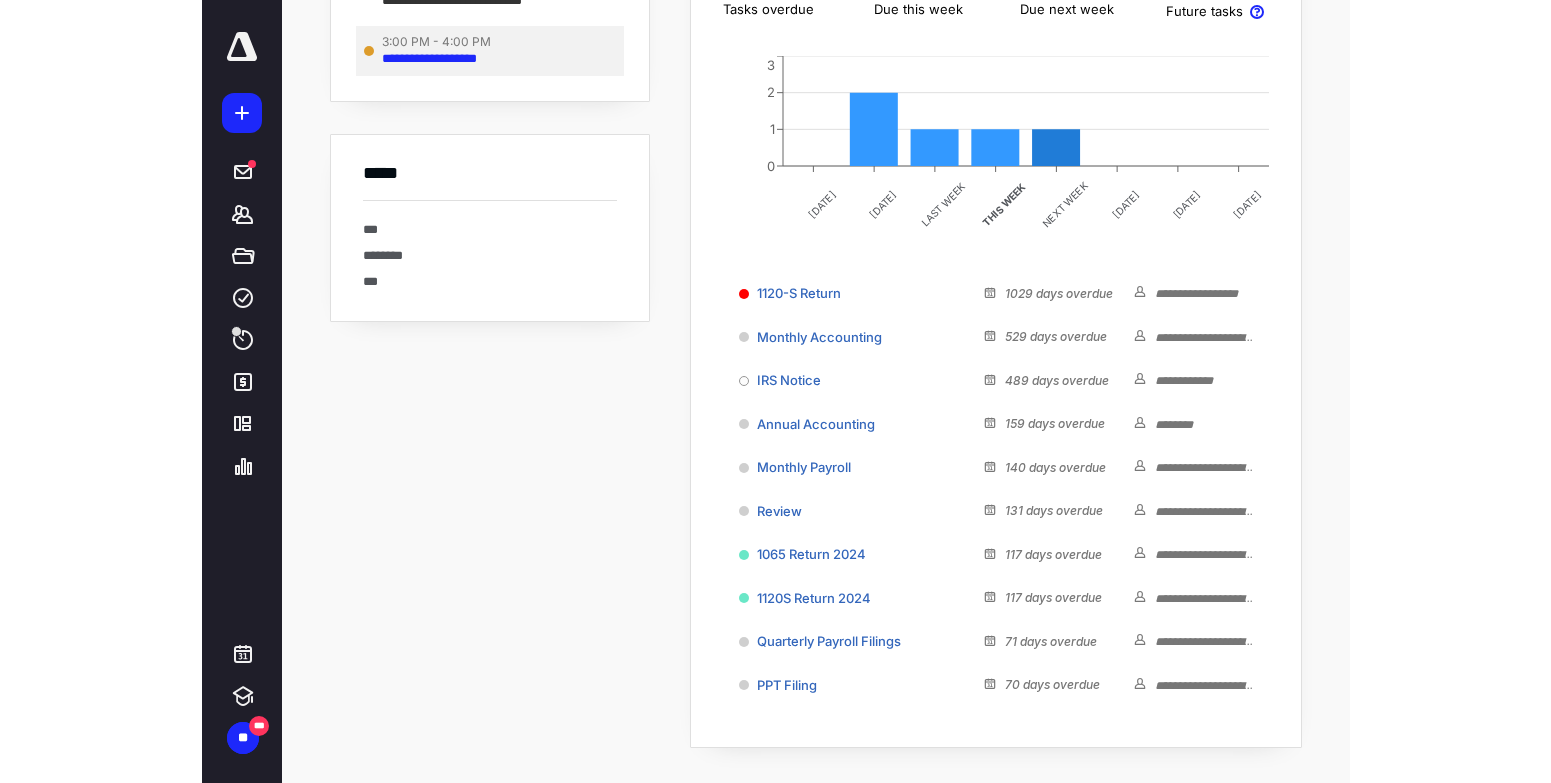scroll, scrollTop: 0, scrollLeft: 0, axis: both 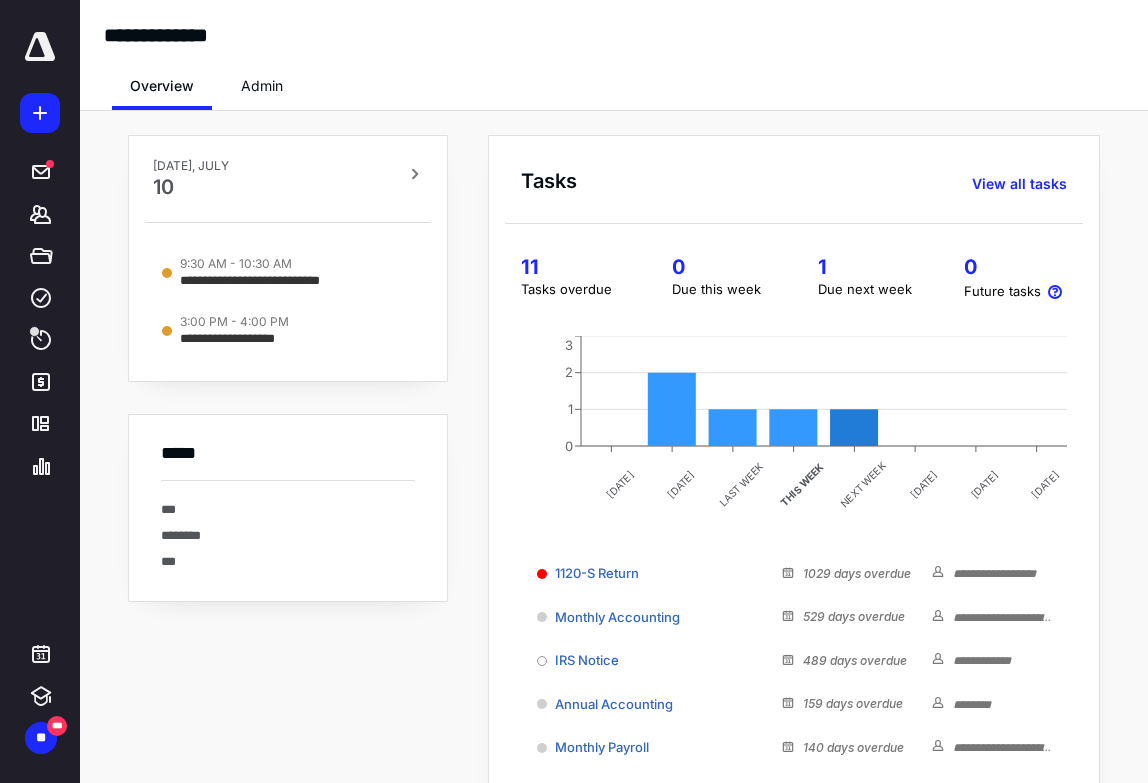 click on "Overview Admin" at bounding box center (614, 80) 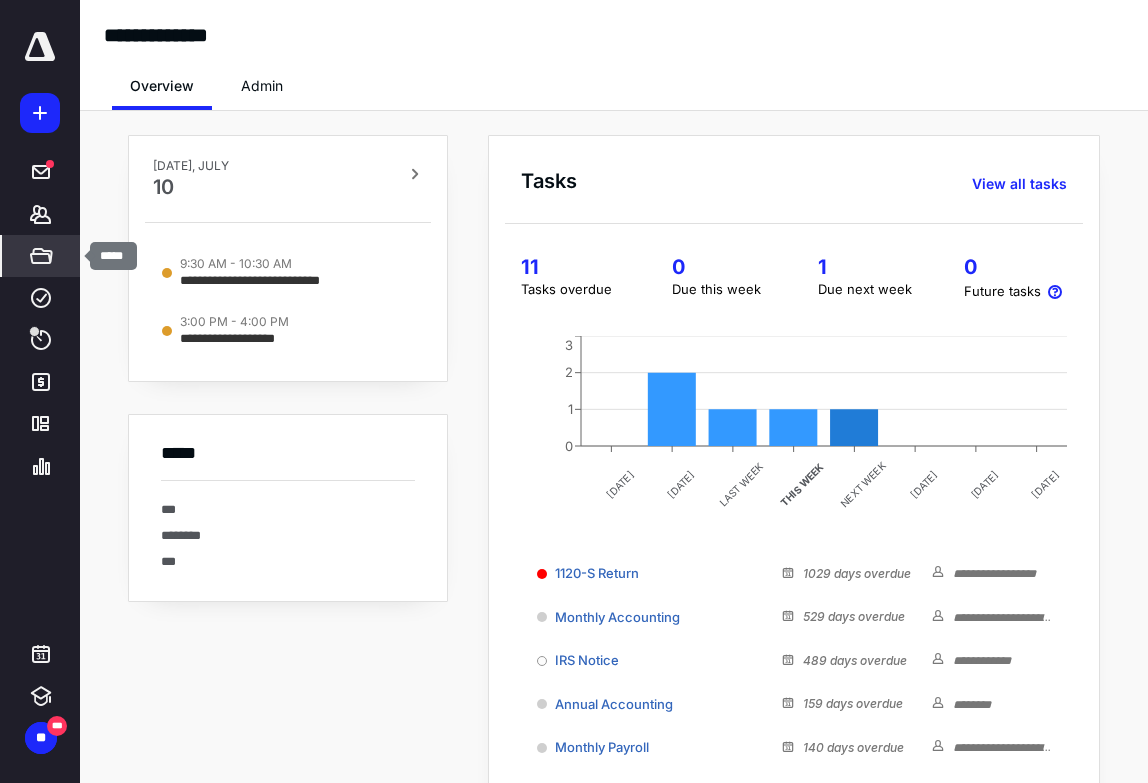 click 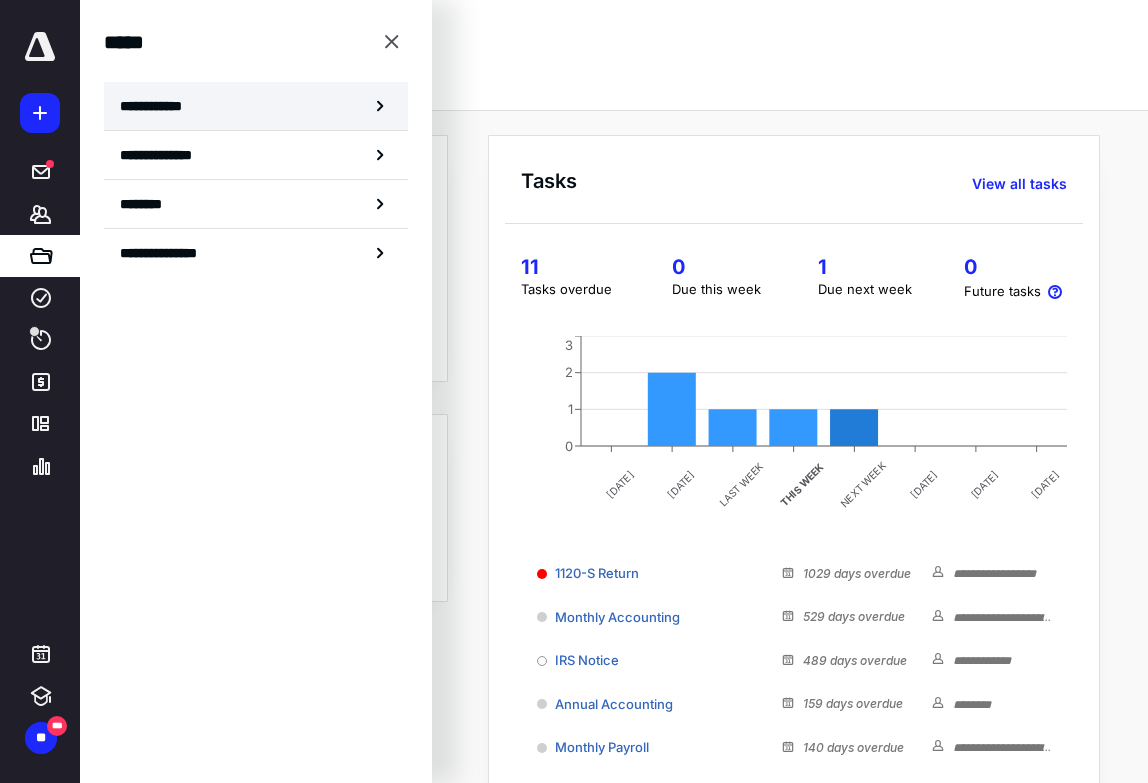 click on "**********" at bounding box center (256, 106) 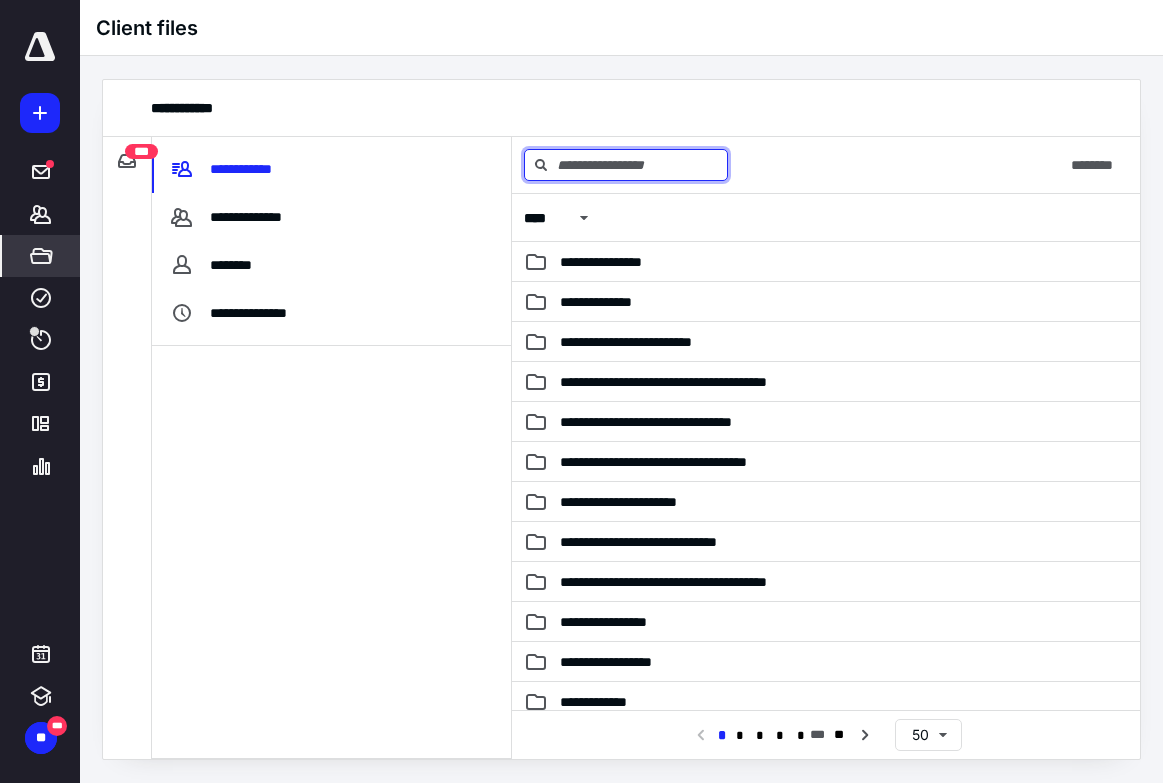 click at bounding box center [626, 165] 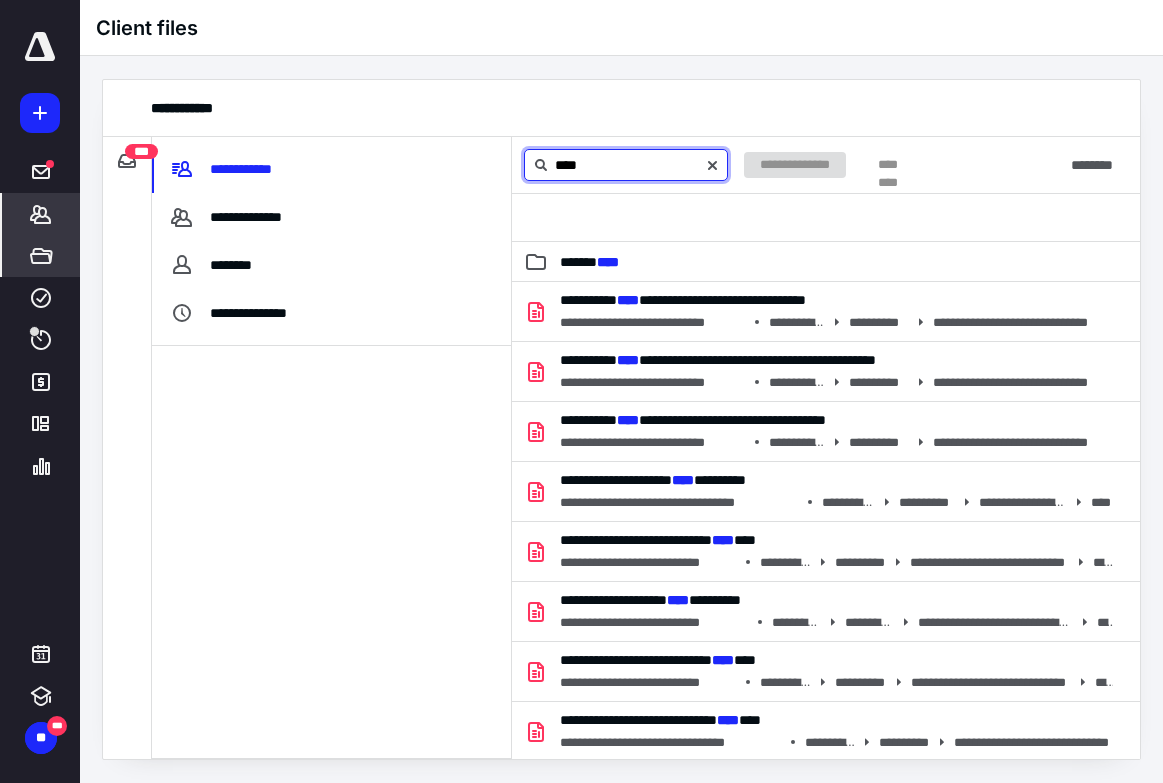 type on "****" 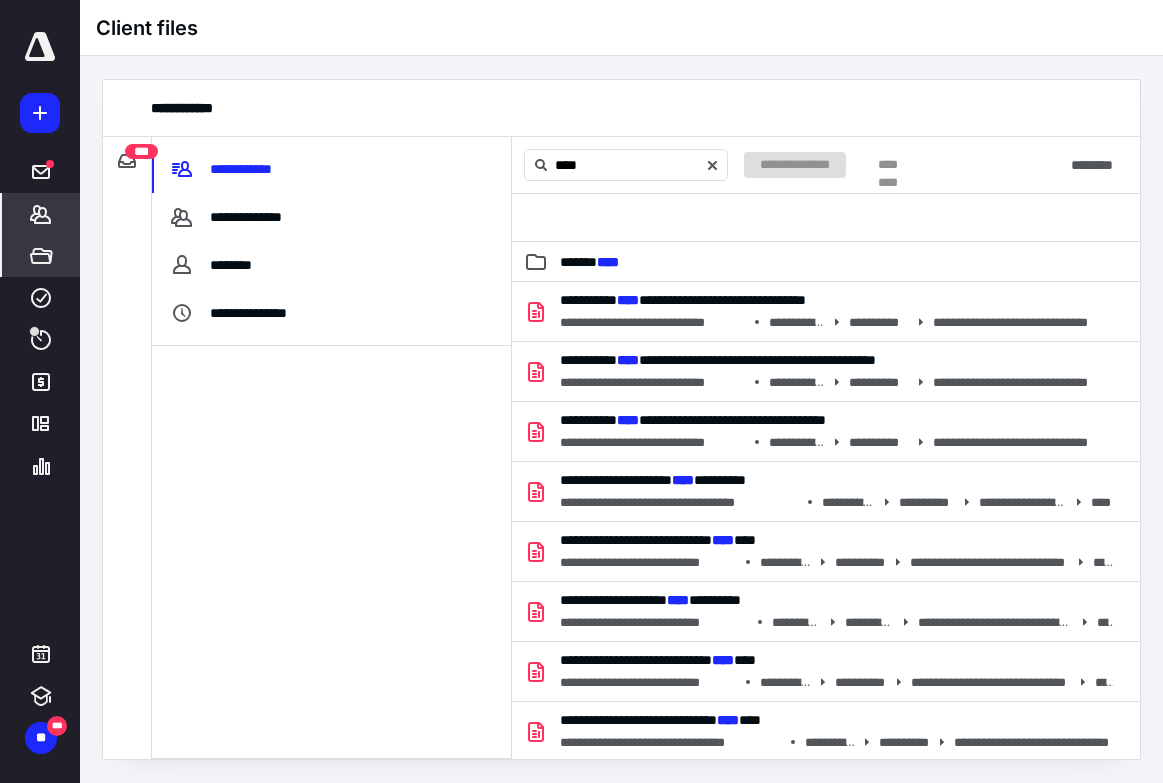 click on "*******" at bounding box center (41, 214) 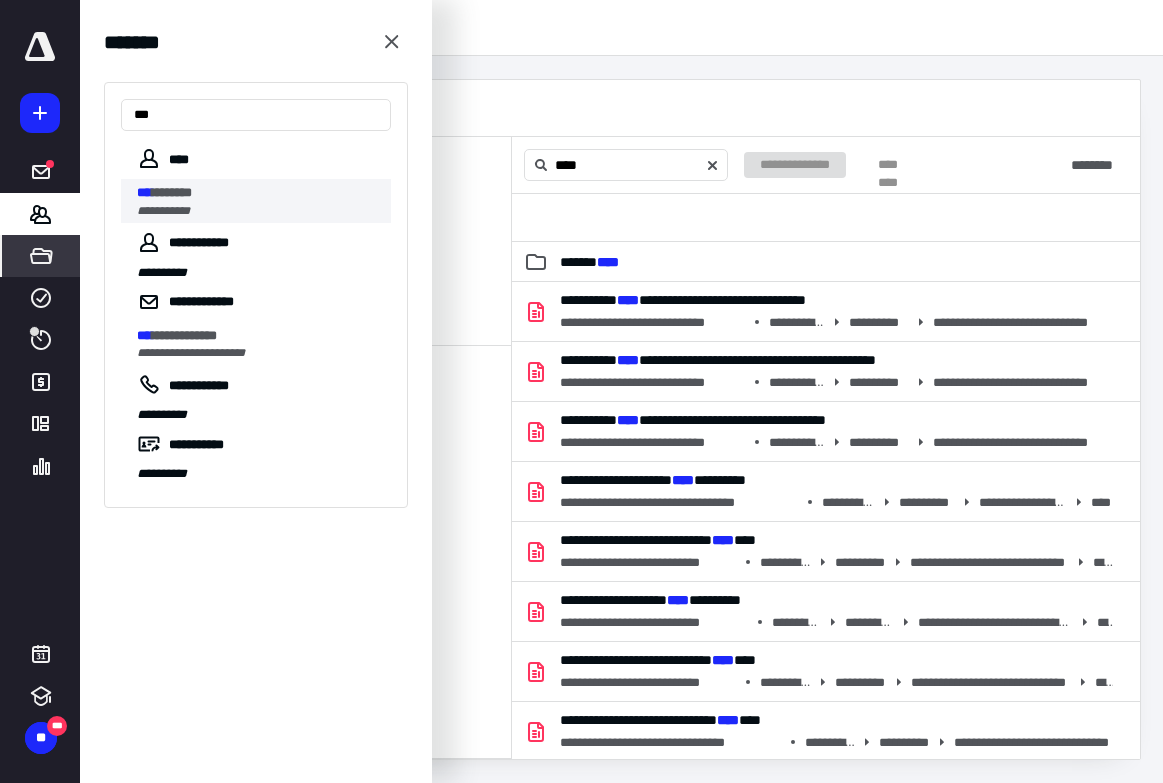 type on "***" 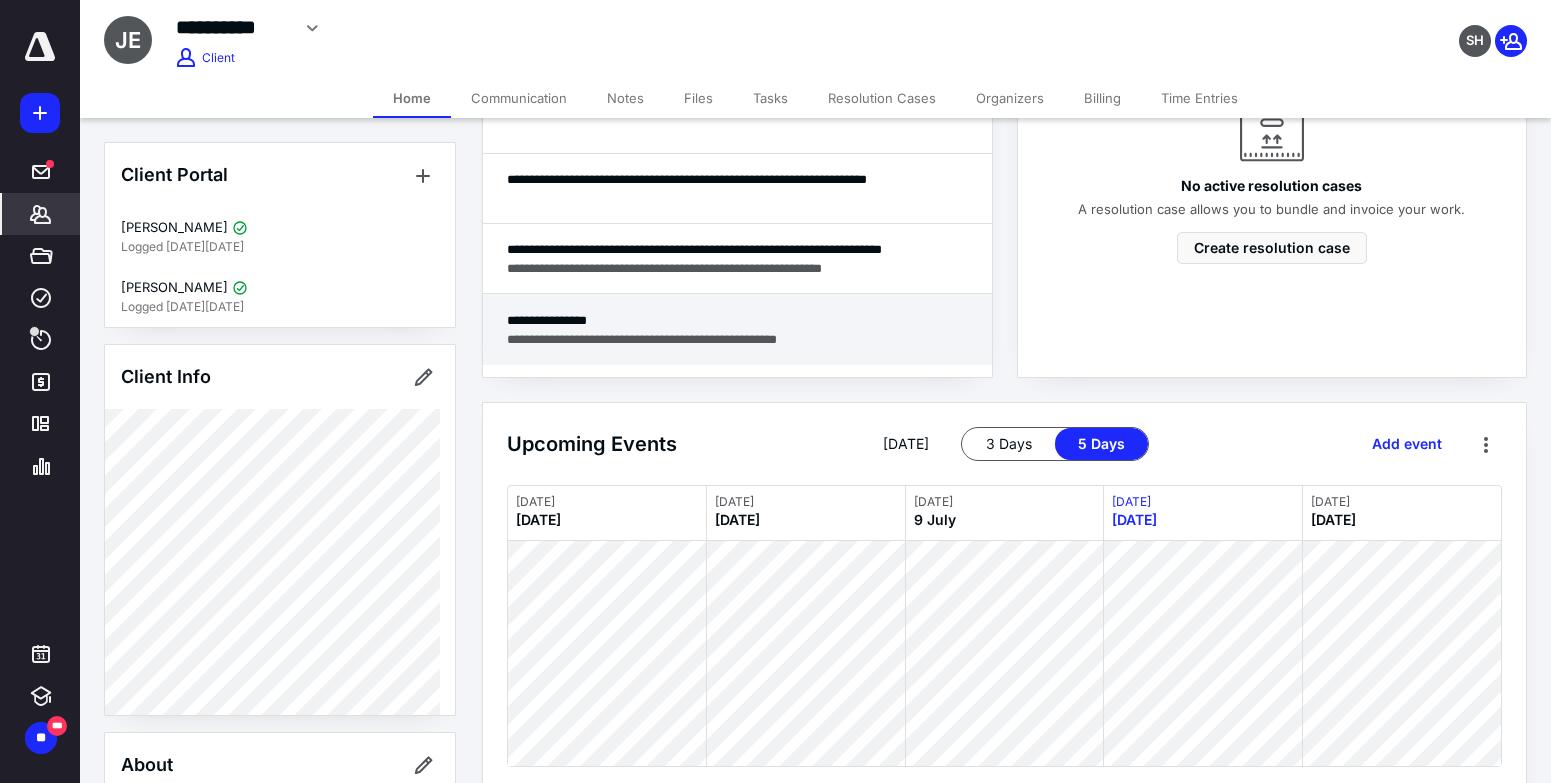 scroll, scrollTop: 867, scrollLeft: 0, axis: vertical 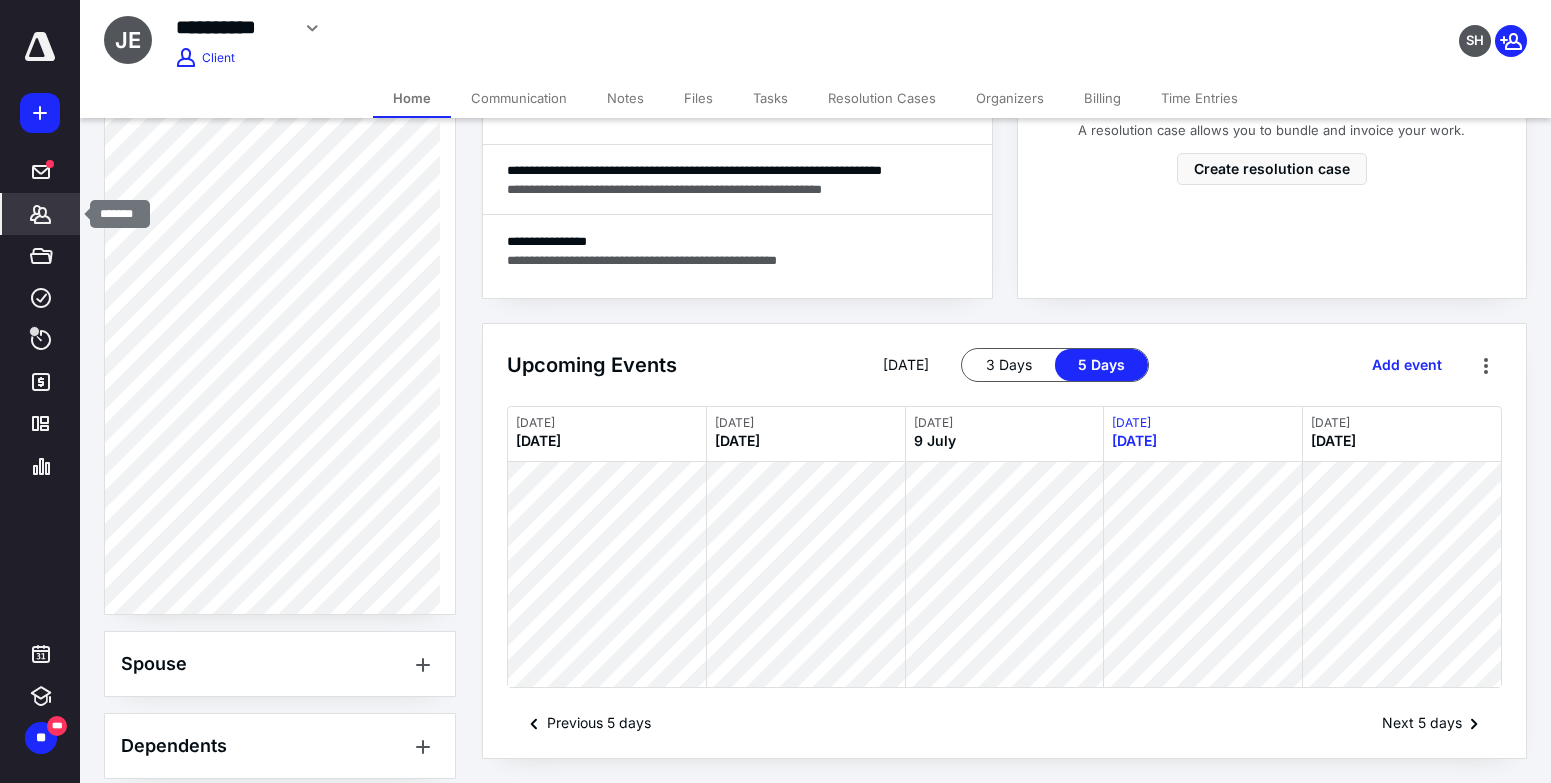 click 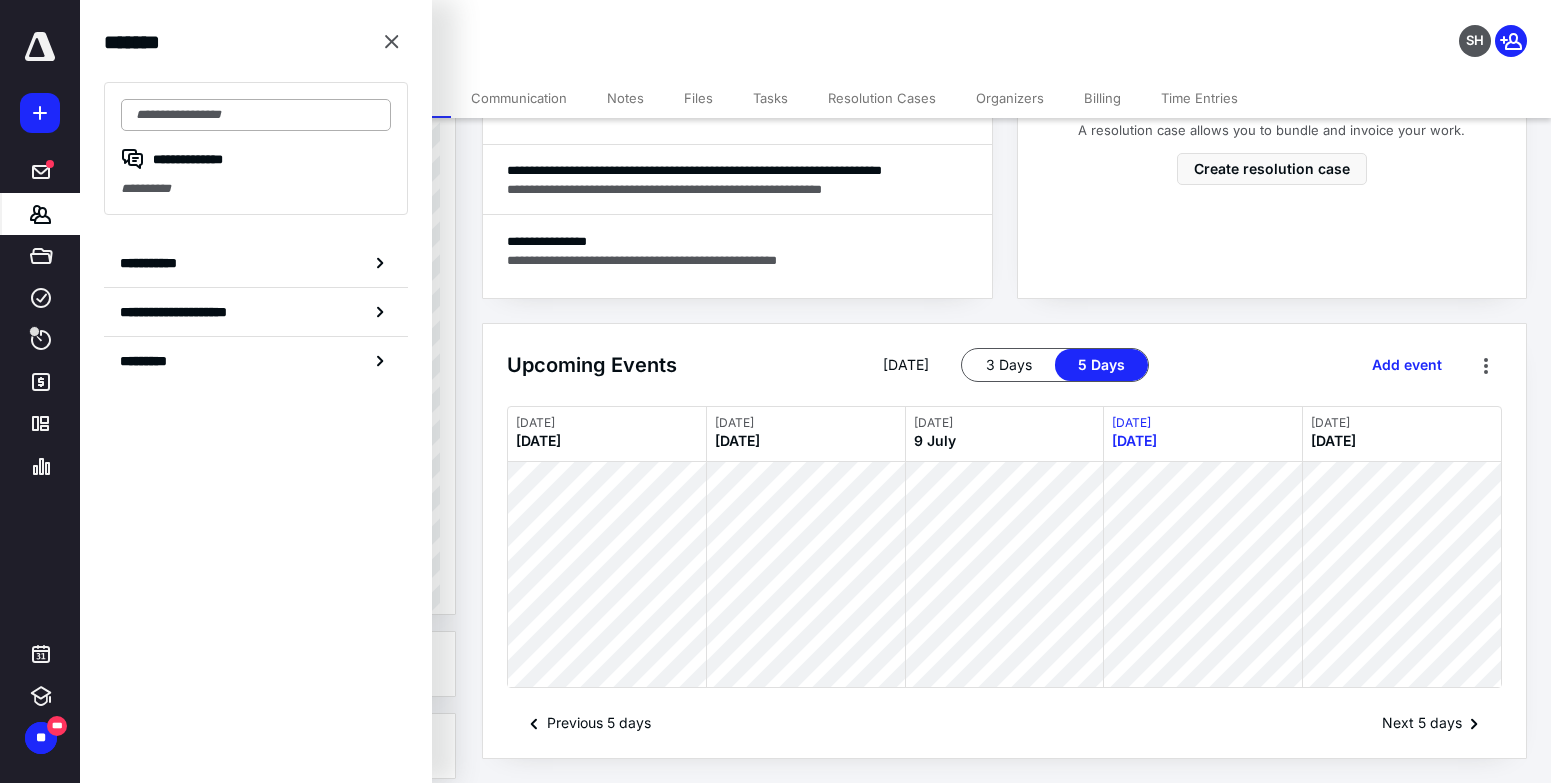 click at bounding box center [256, 115] 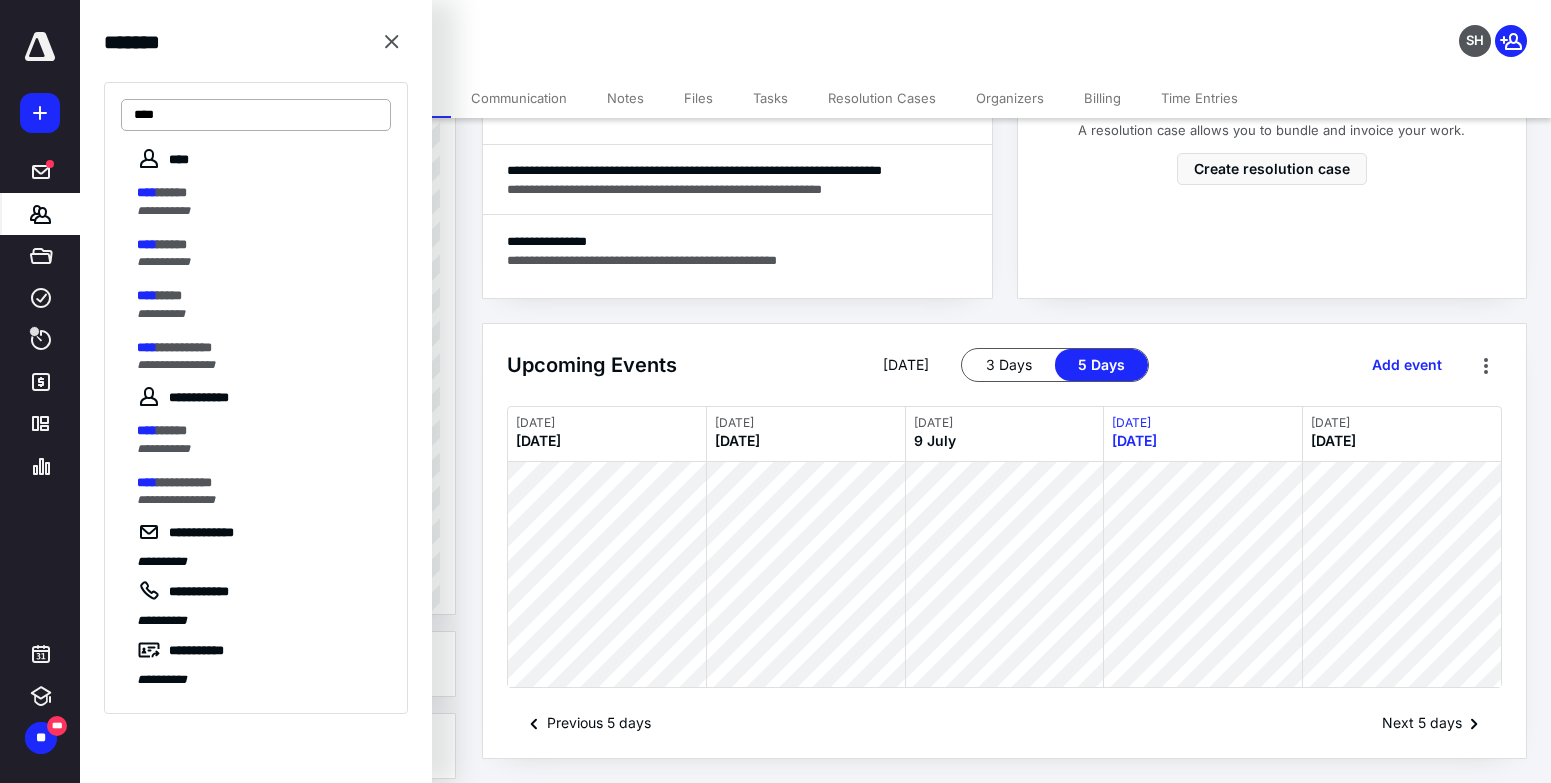 type on "****" 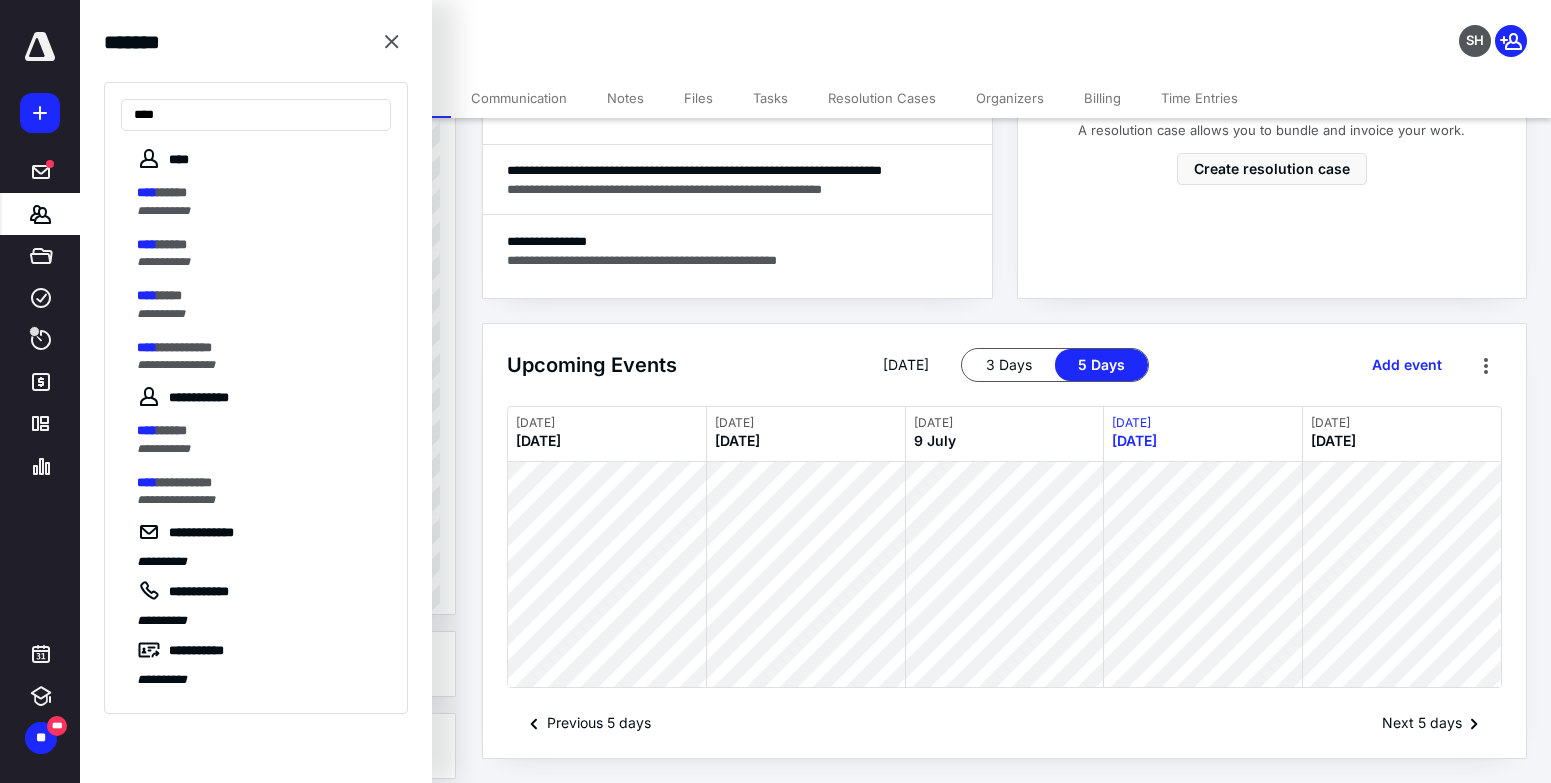 drag, startPoint x: 186, startPoint y: 111, endPoint x: 200, endPoint y: 301, distance: 190.51509 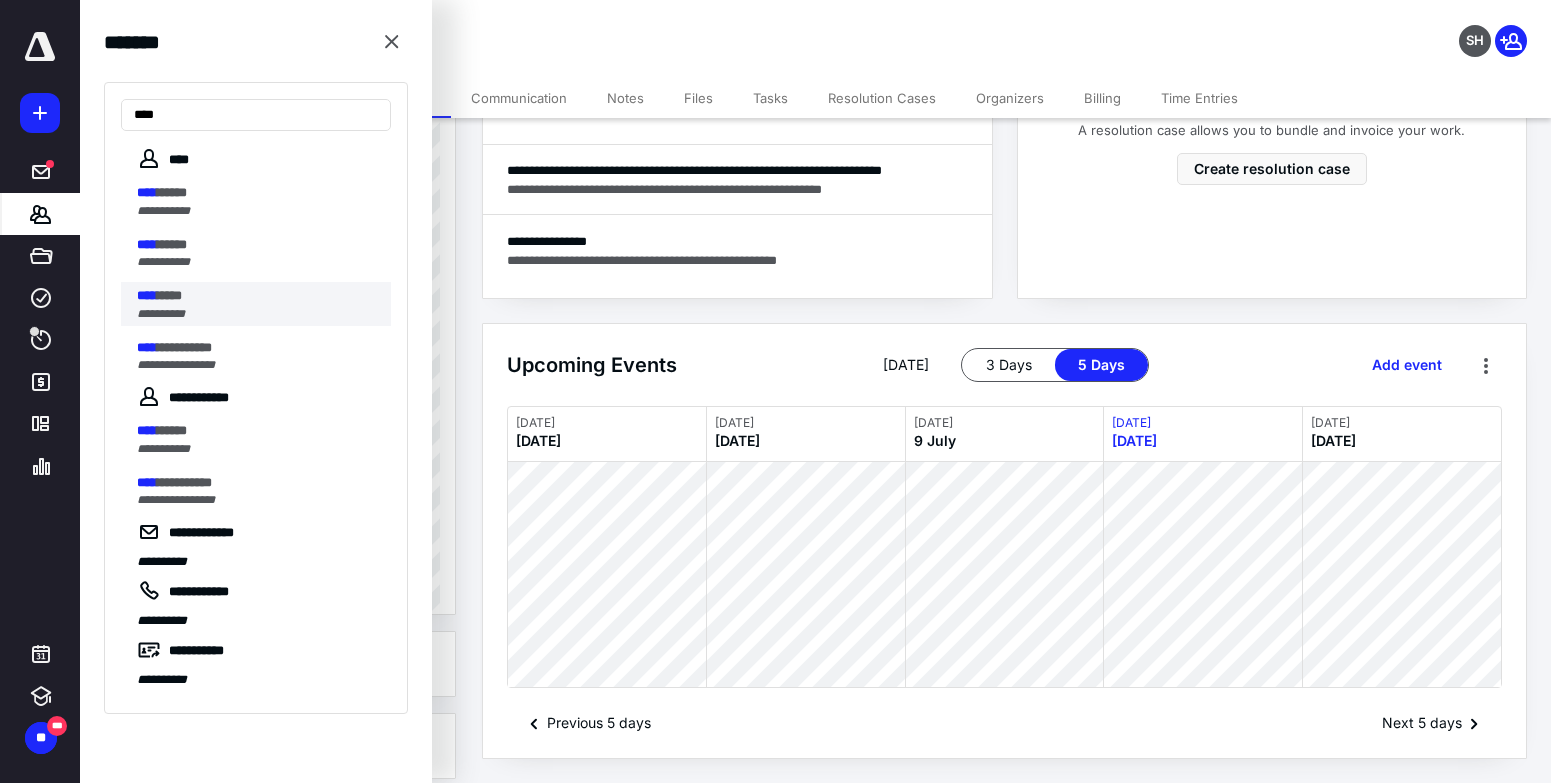 drag, startPoint x: 188, startPoint y: 277, endPoint x: 180, endPoint y: 298, distance: 22.472204 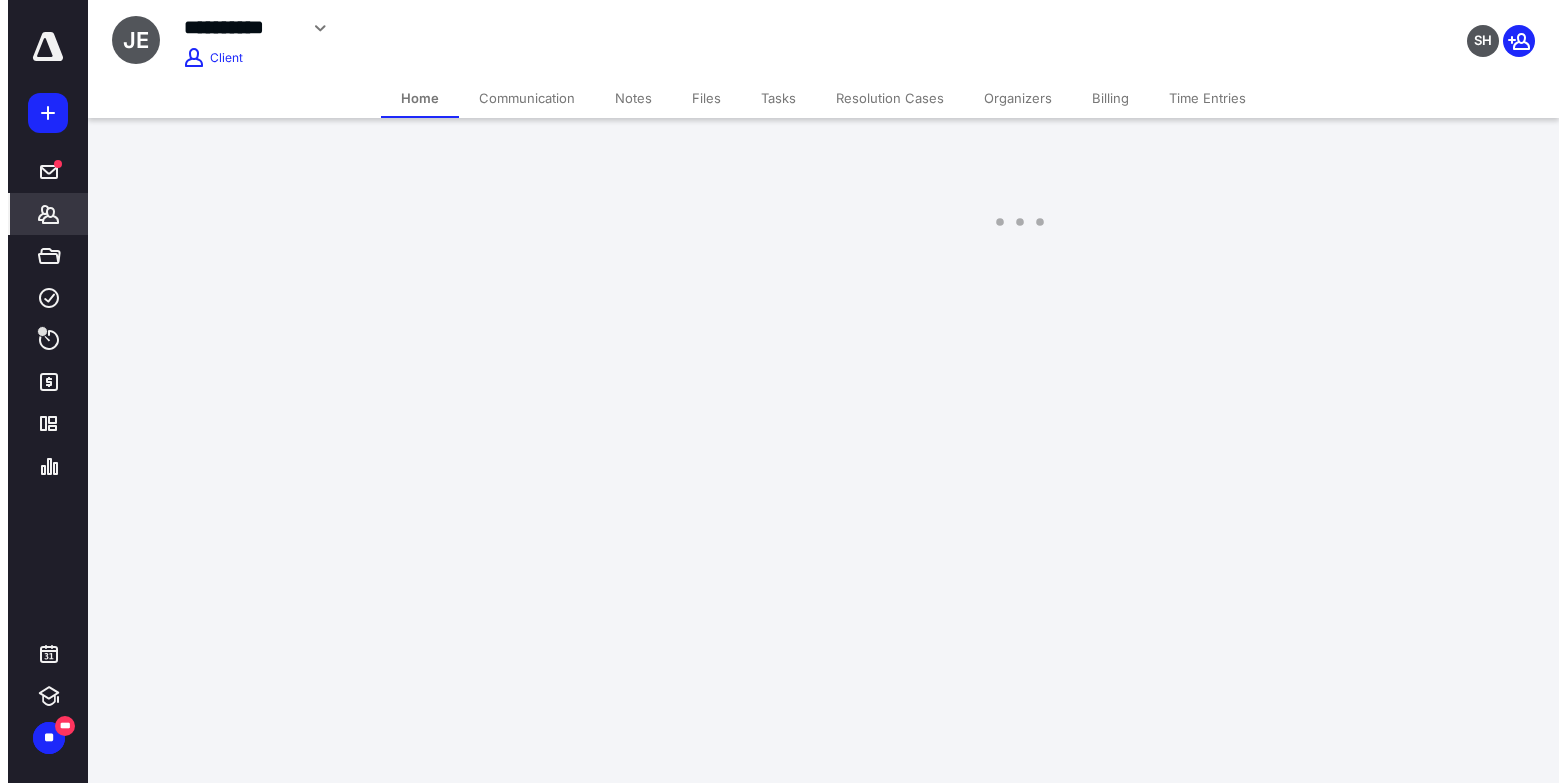 scroll, scrollTop: 0, scrollLeft: 0, axis: both 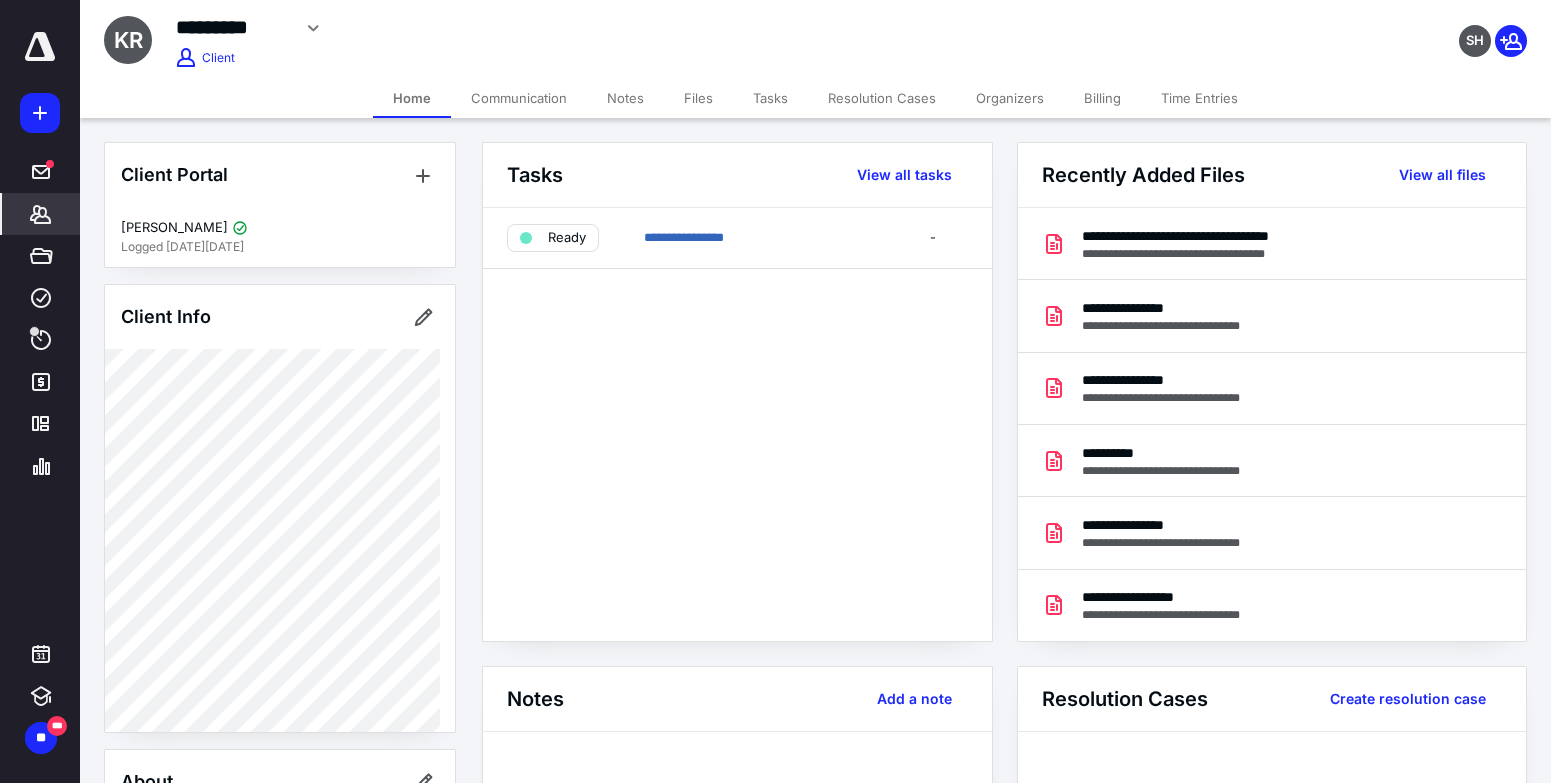 click on "Files" at bounding box center (698, 98) 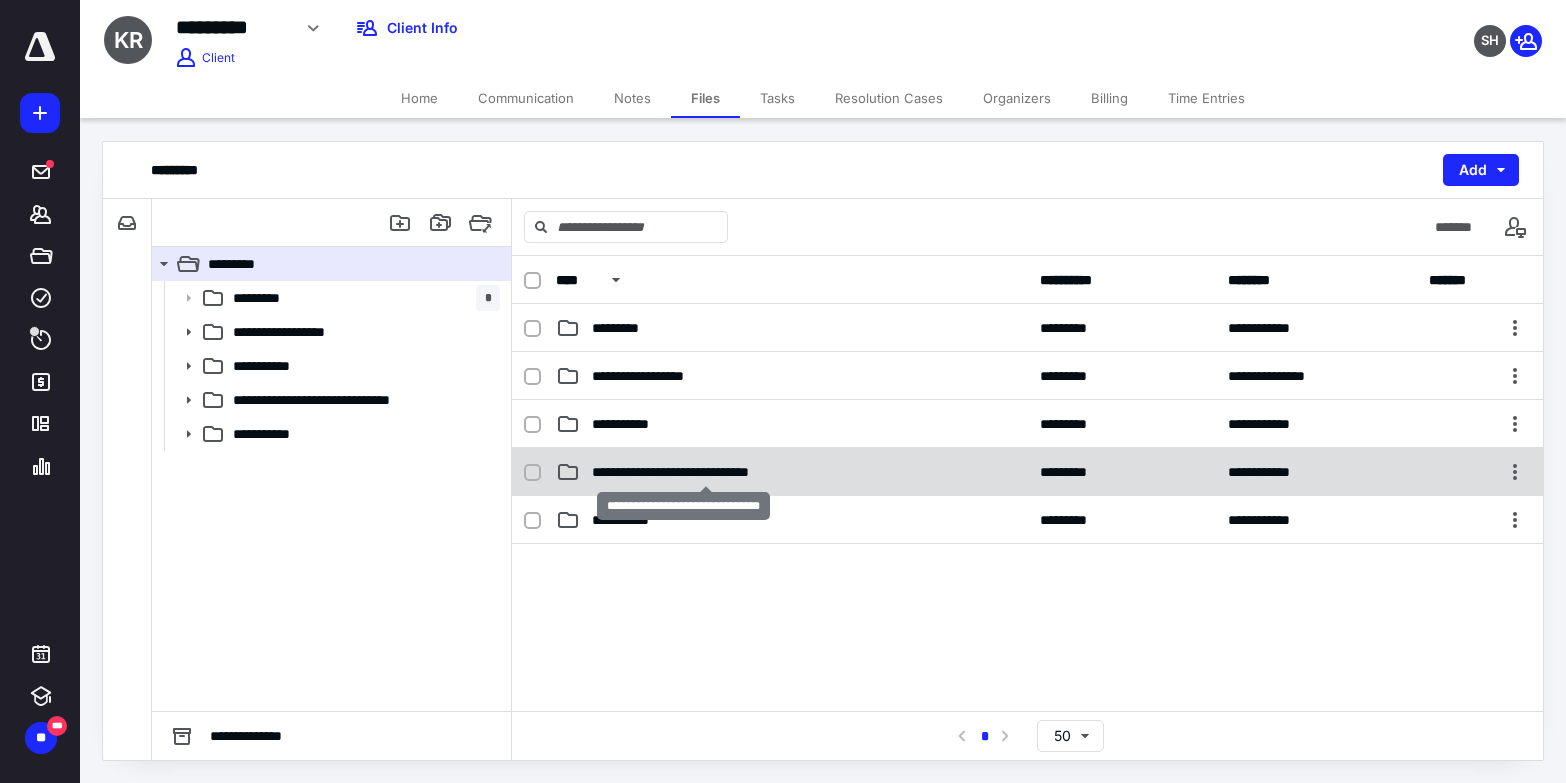 click on "**********" at bounding box center (705, 472) 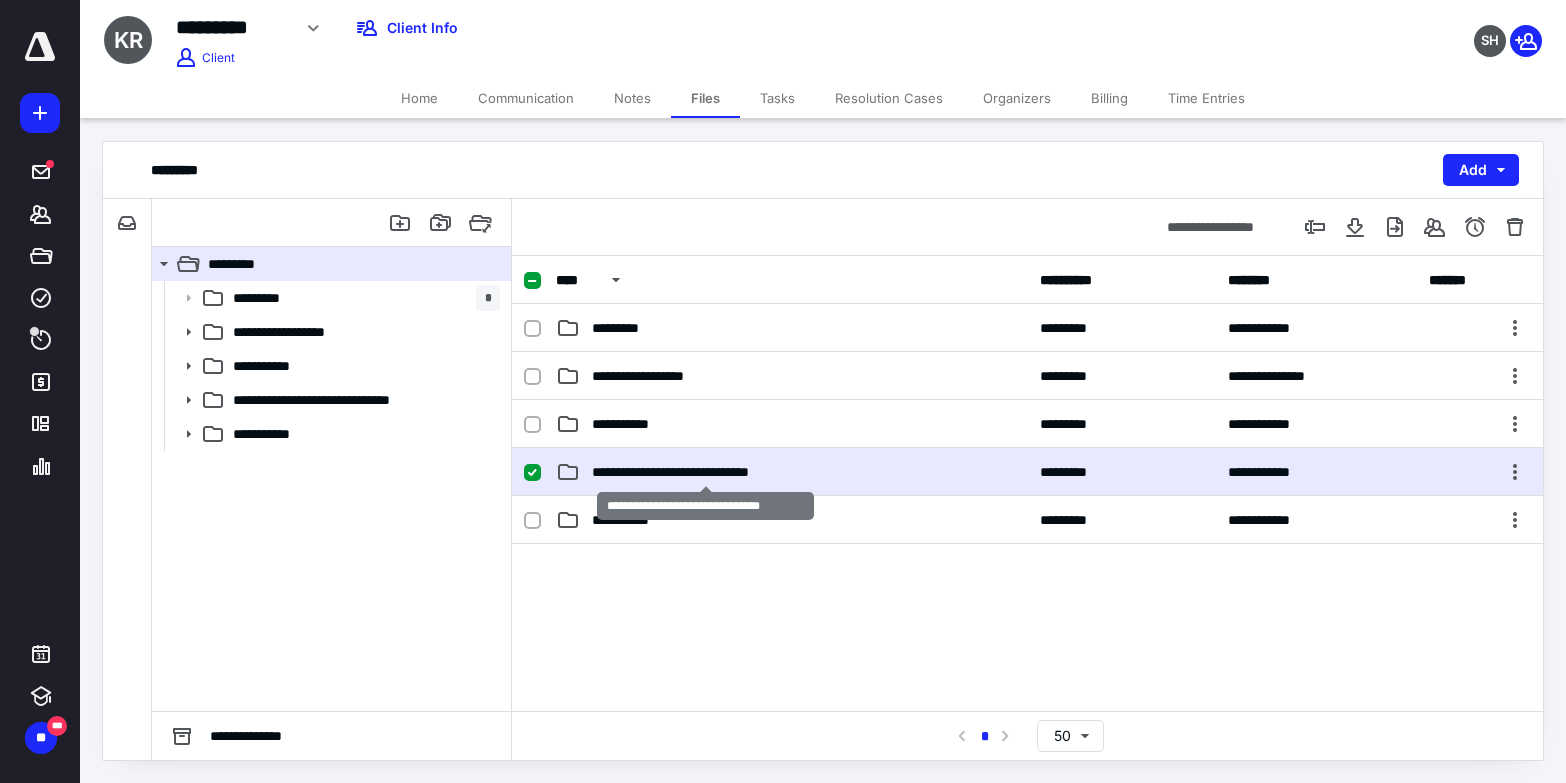 click on "**********" at bounding box center [705, 472] 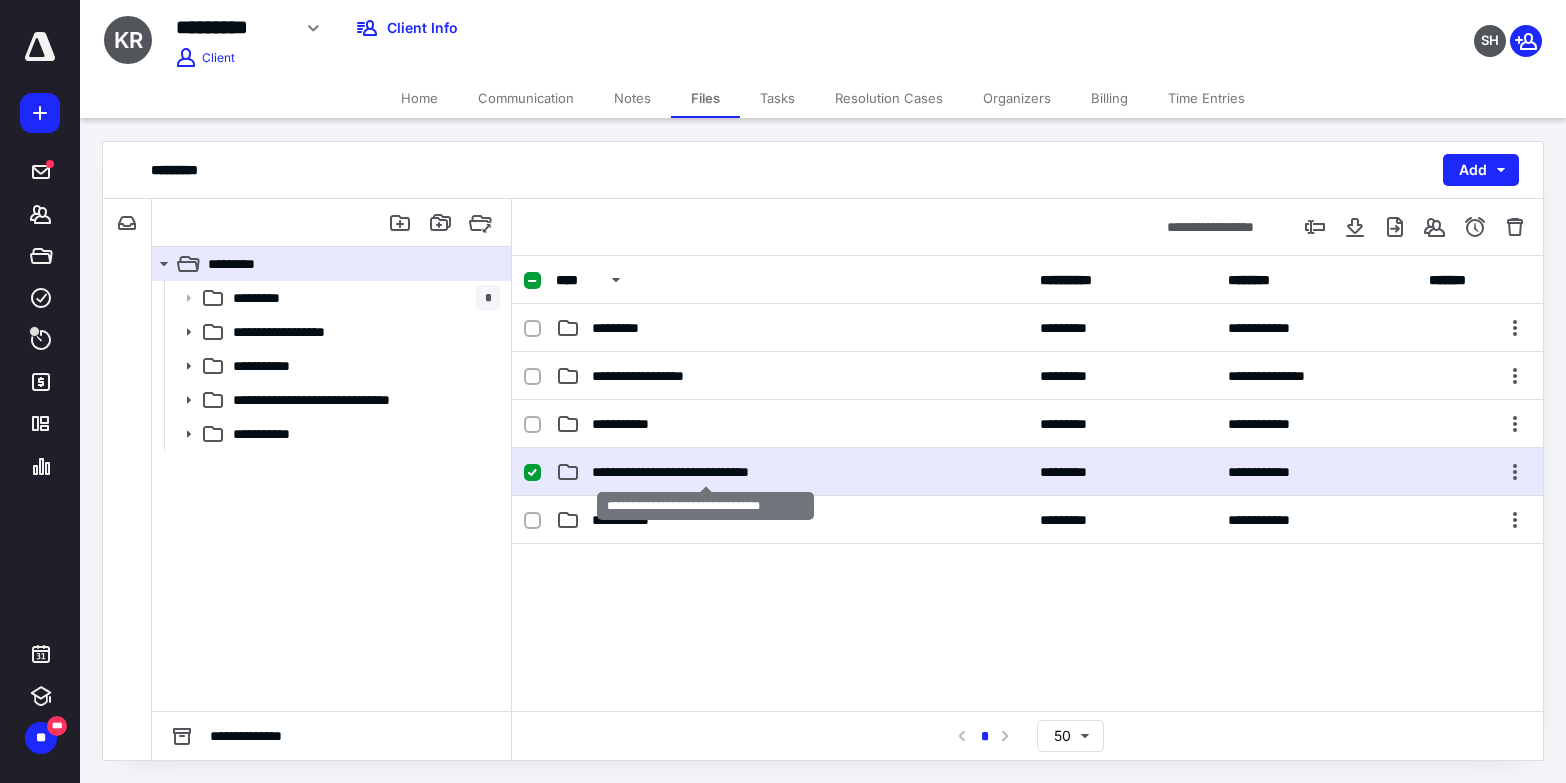 click on "**********" at bounding box center (705, 472) 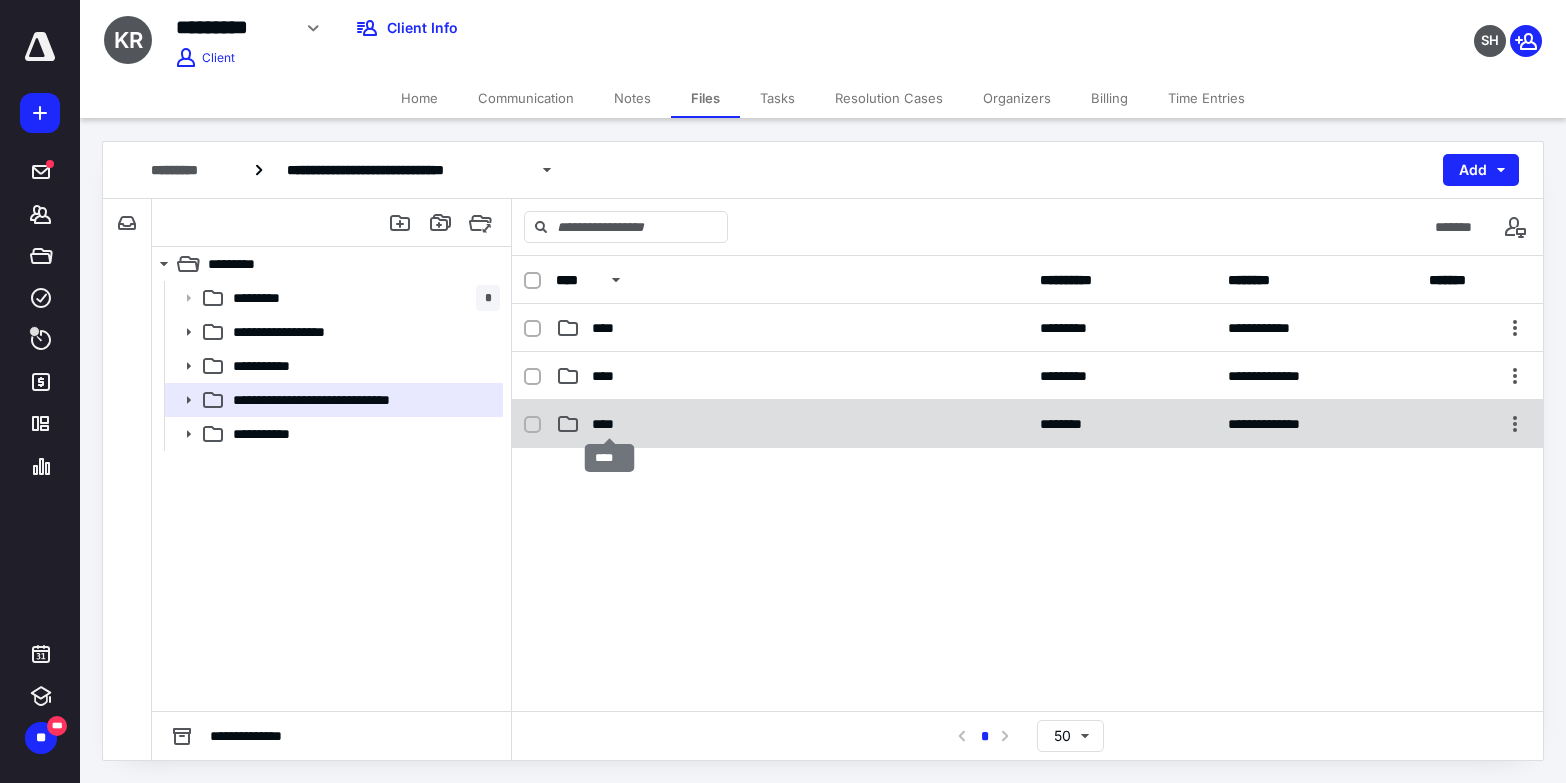 click on "****" at bounding box center [609, 424] 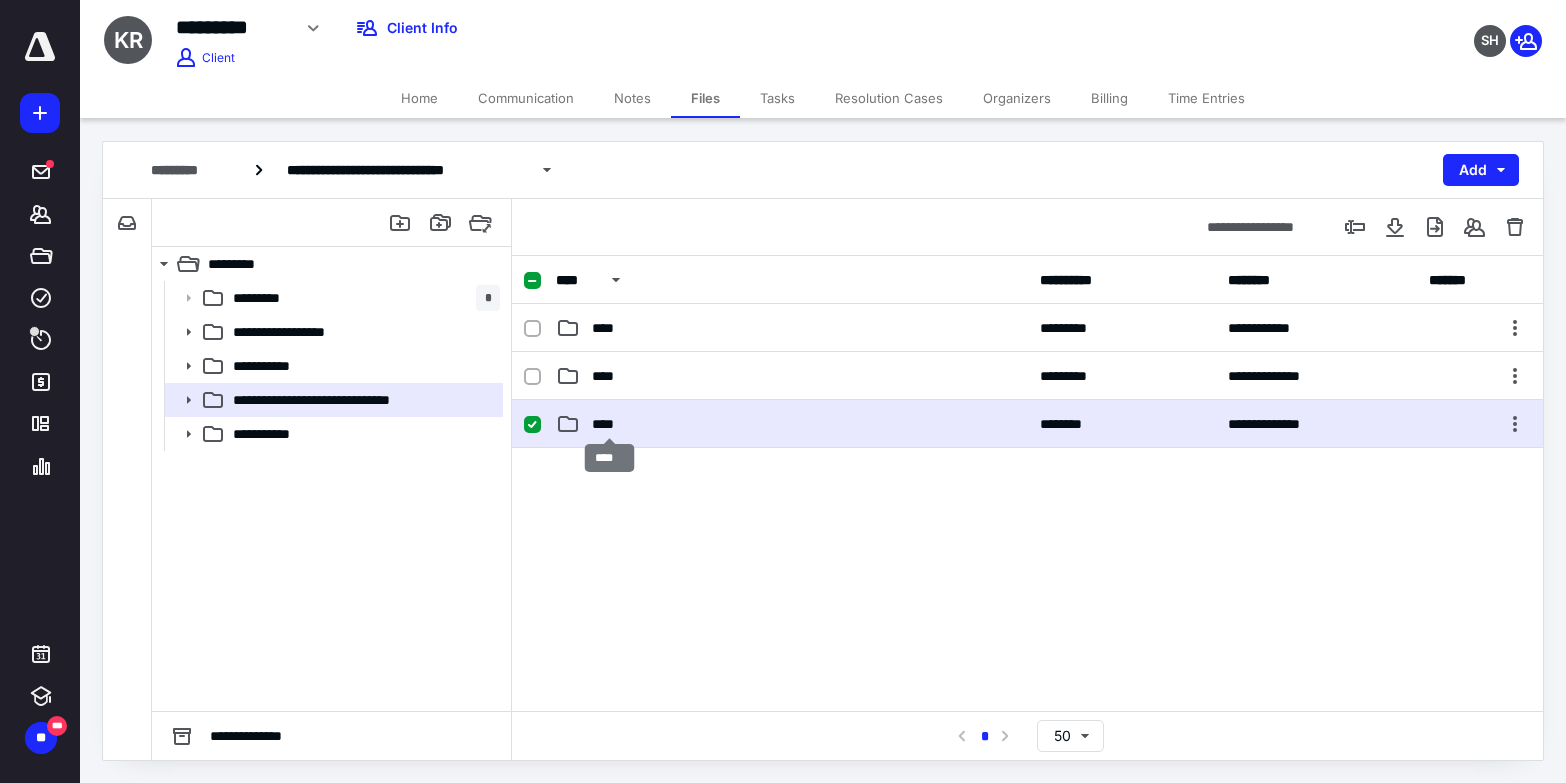 click on "****" at bounding box center [609, 424] 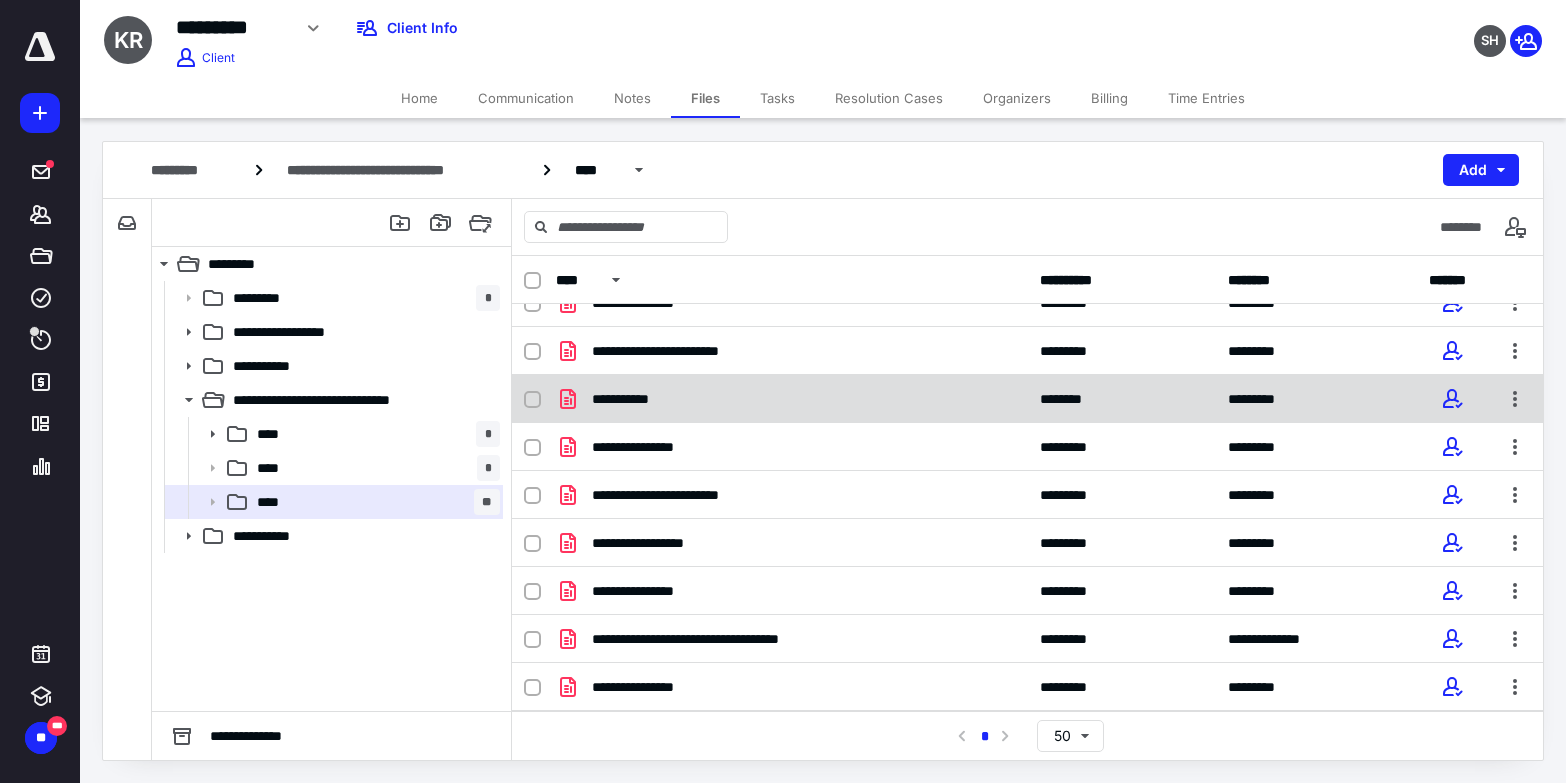 scroll, scrollTop: 0, scrollLeft: 0, axis: both 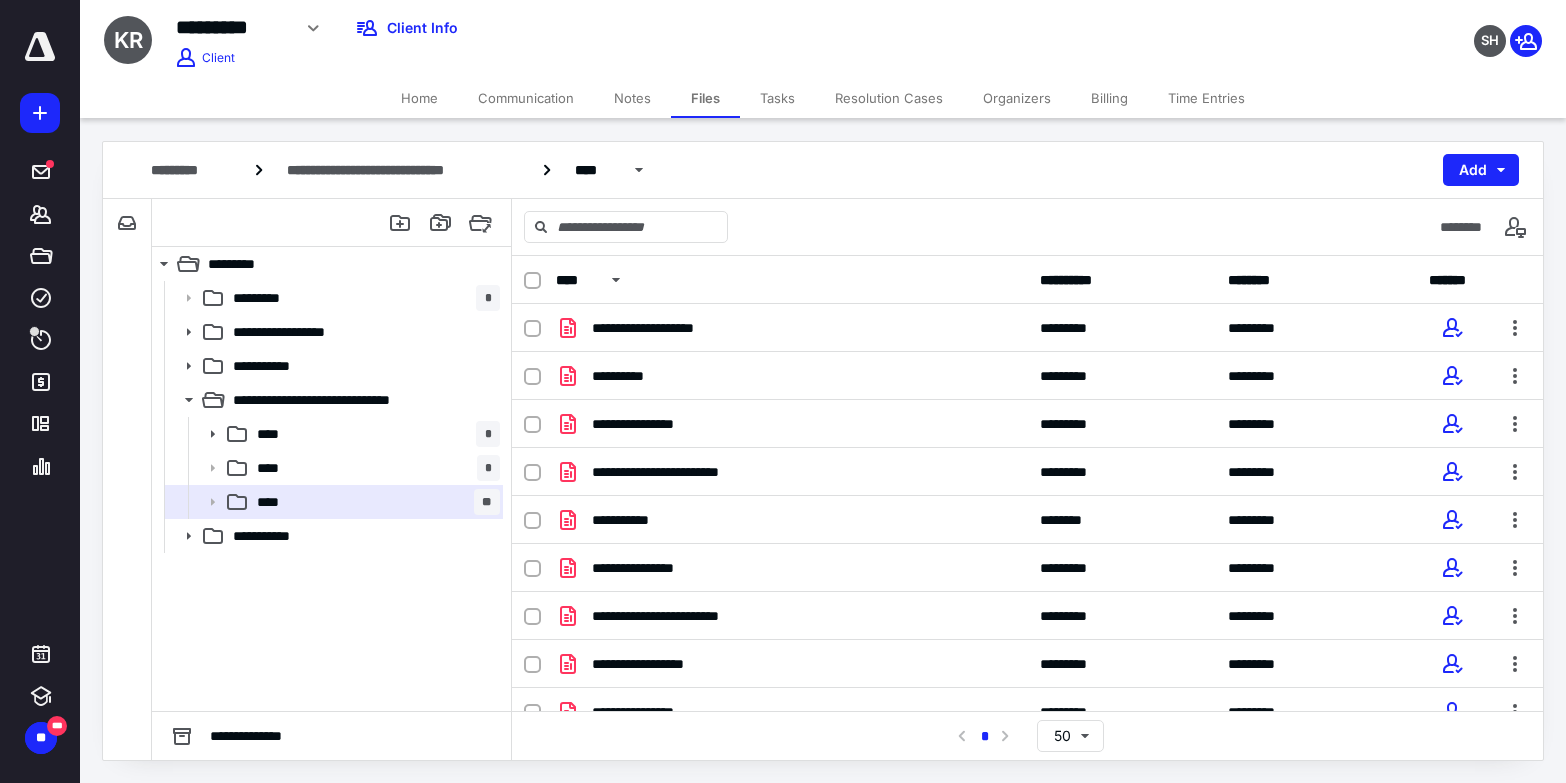 click 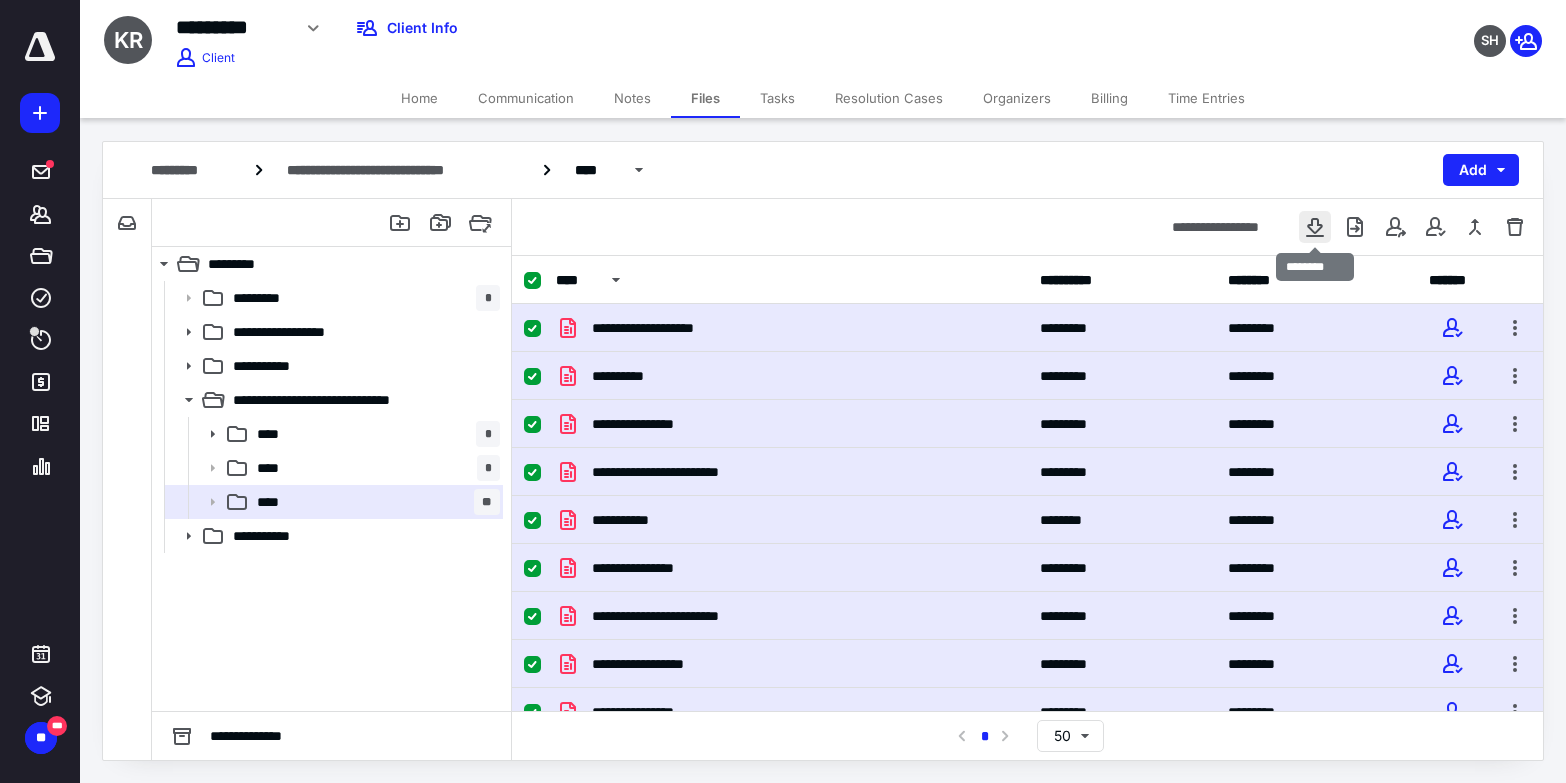click at bounding box center [1315, 227] 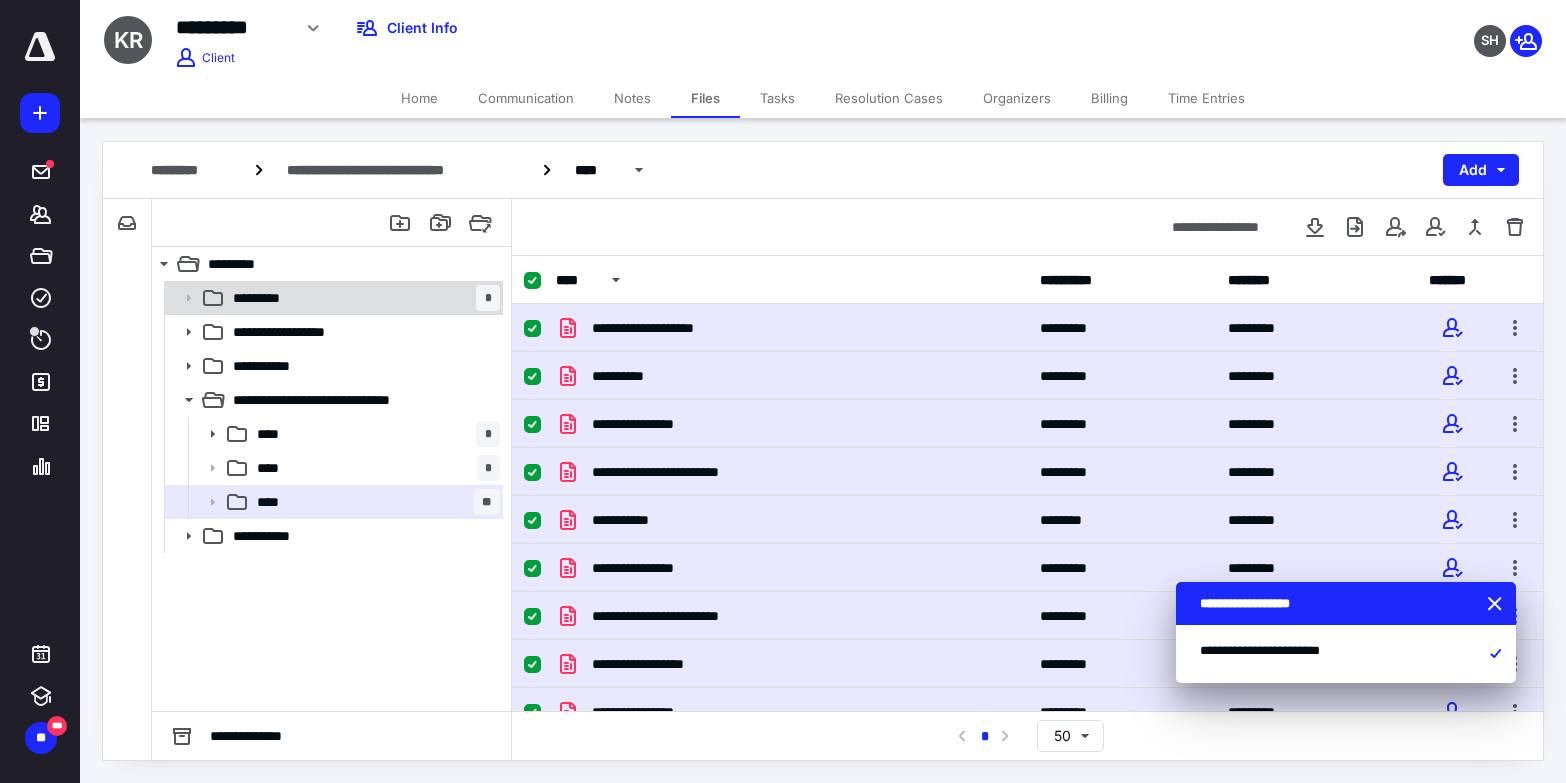 click on "********* *" at bounding box center (362, 298) 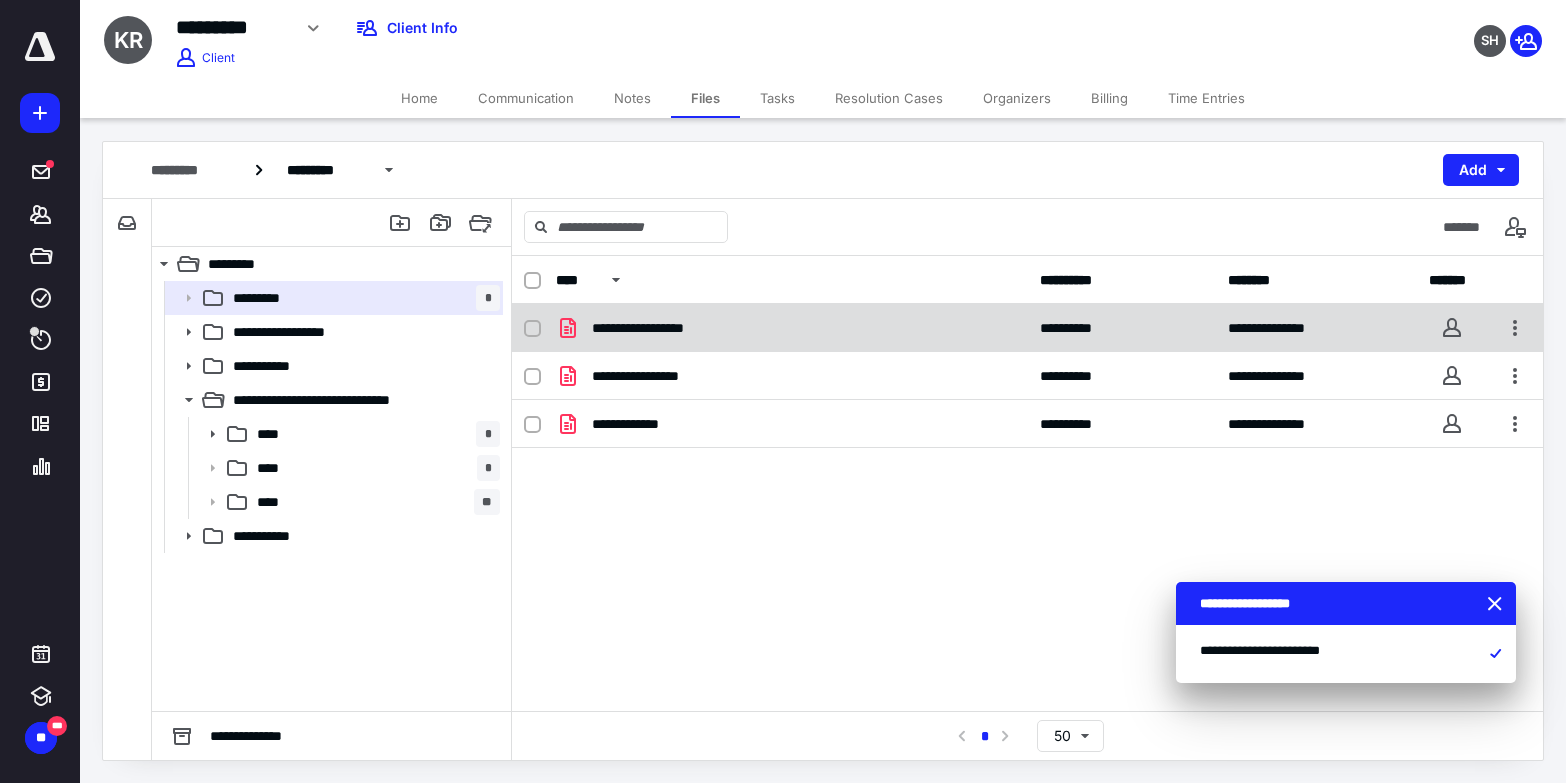 click 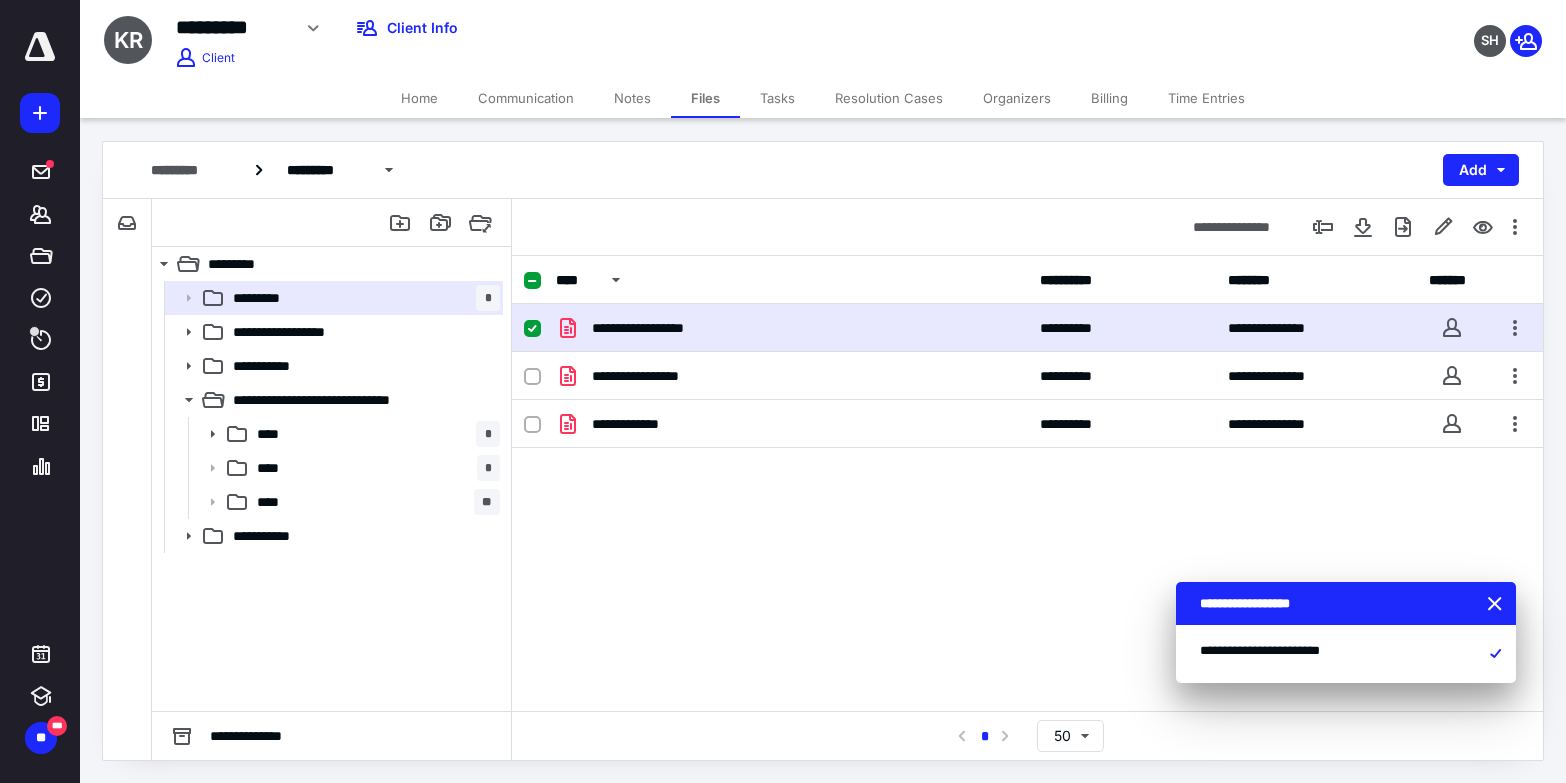 click at bounding box center (532, 329) 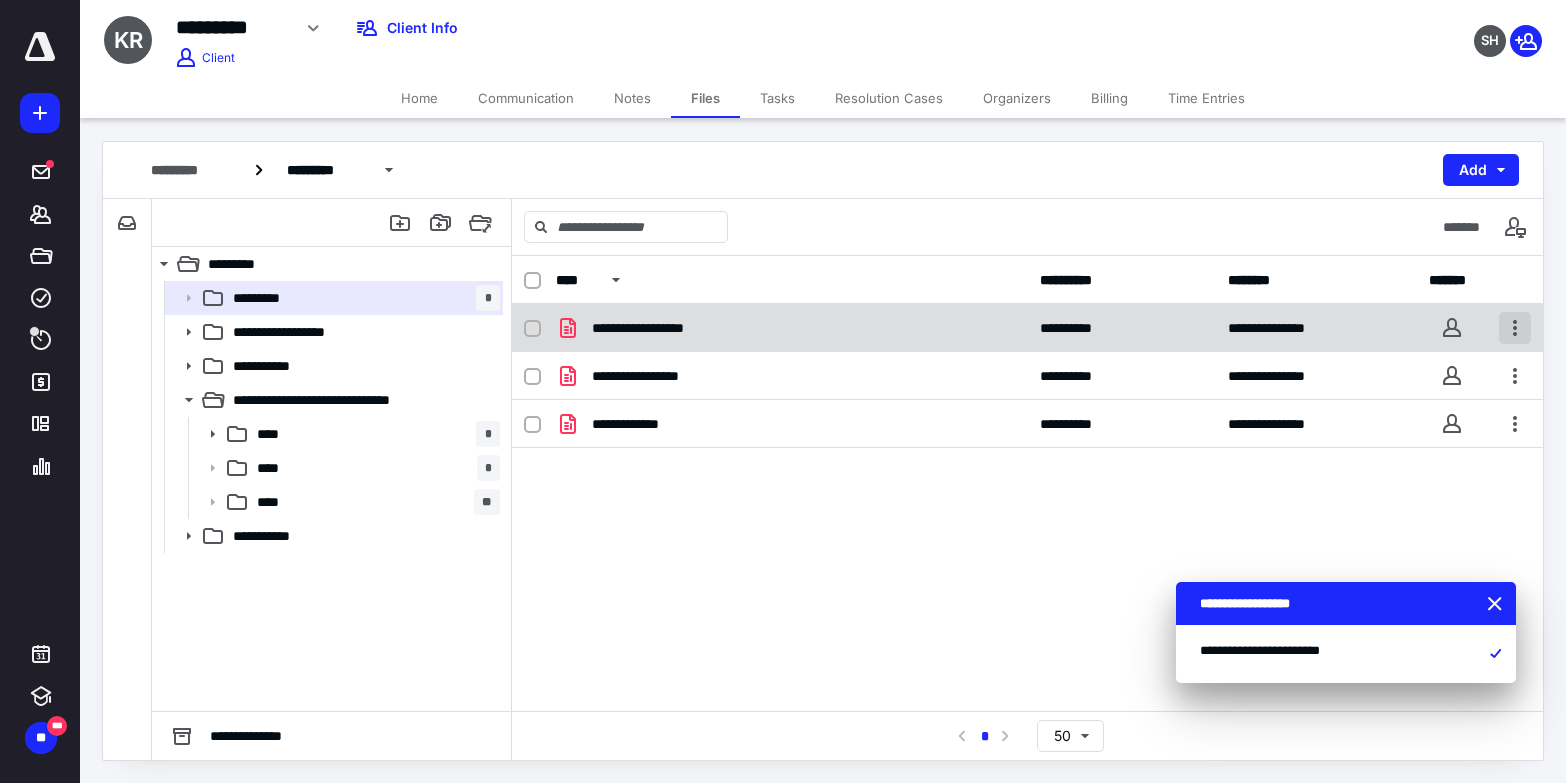 click at bounding box center [1515, 328] 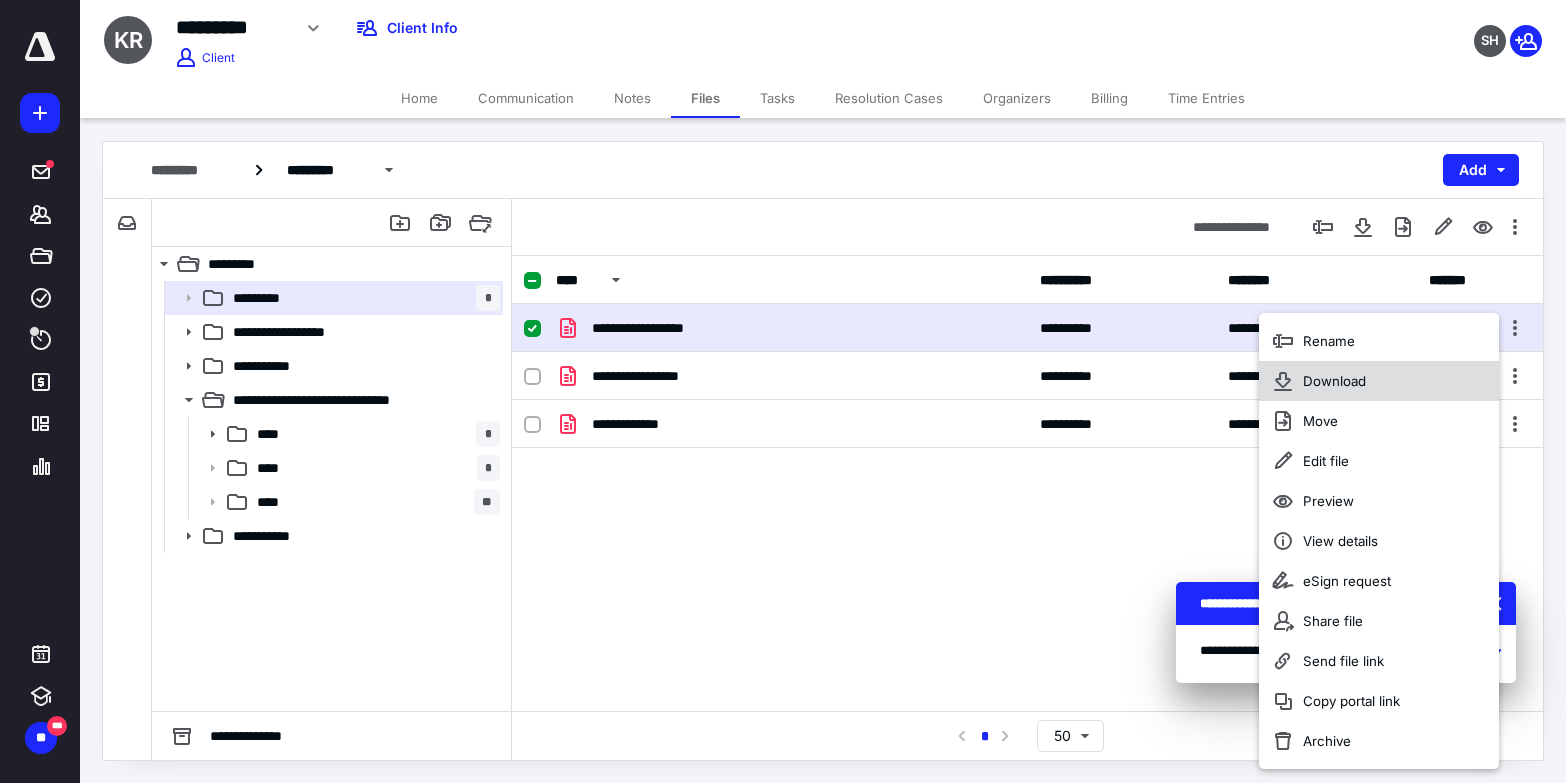 click on "Download" at bounding box center [1379, 381] 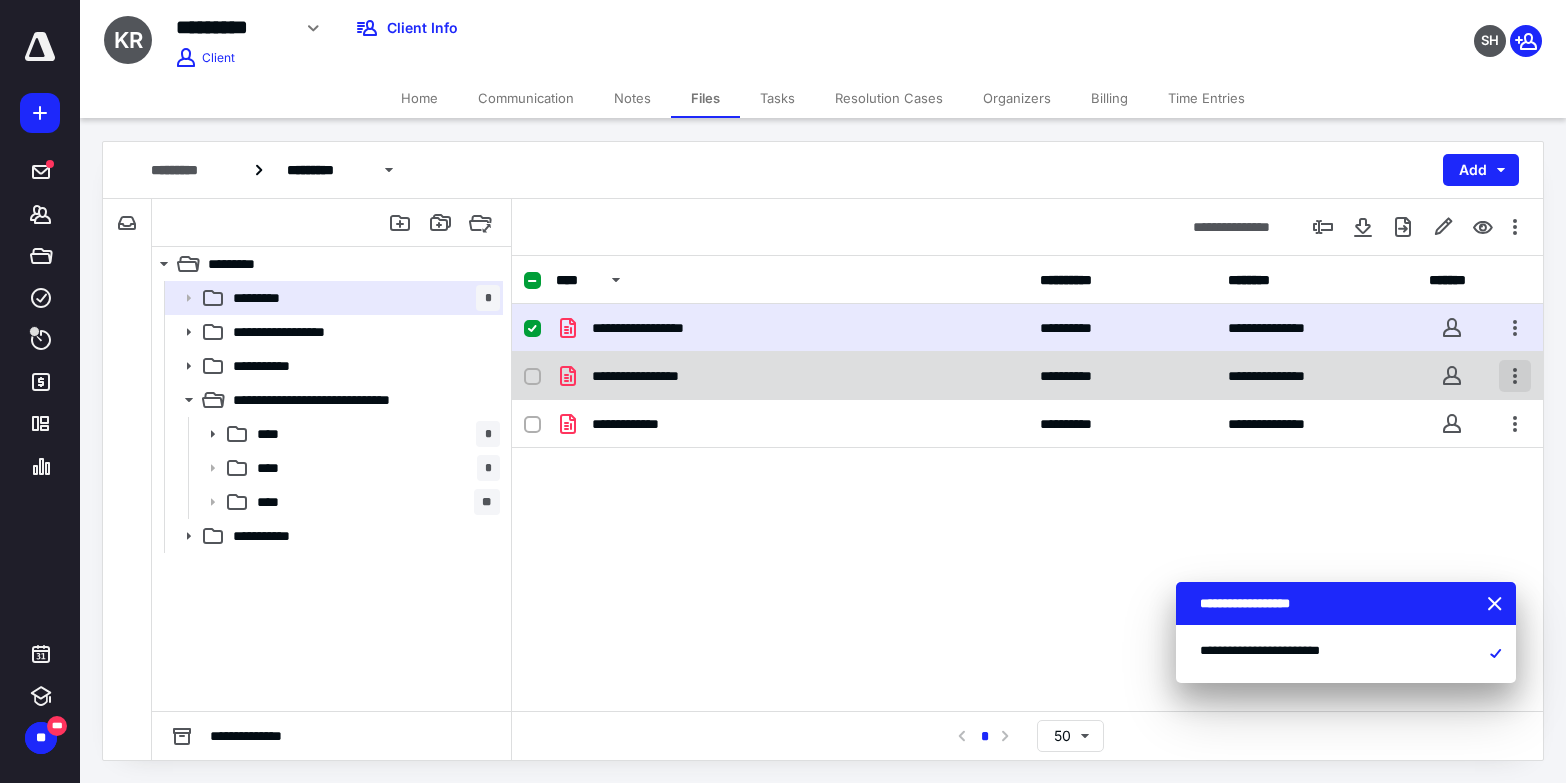 click at bounding box center [1515, 376] 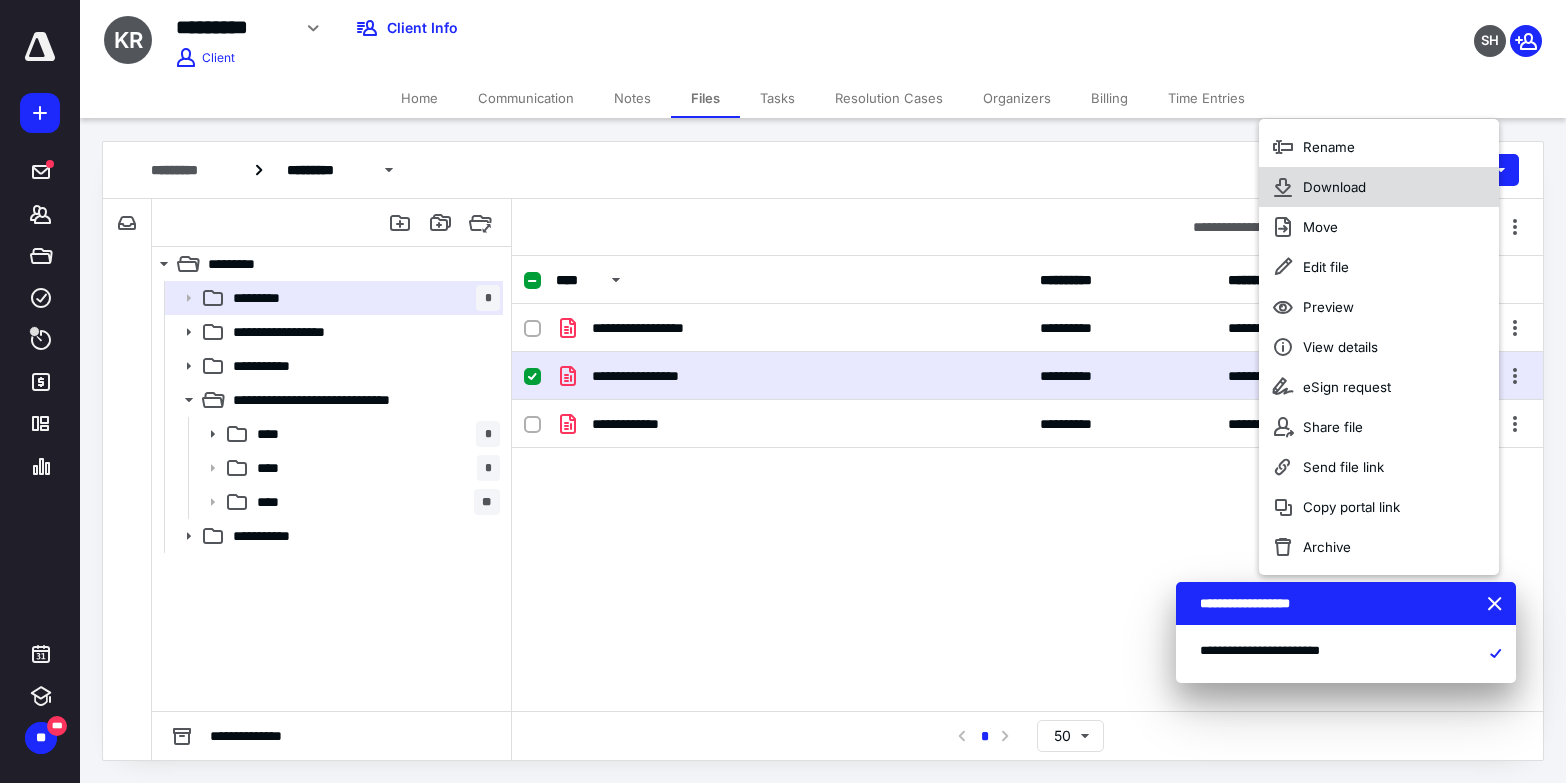 click on "Download" at bounding box center [1334, 187] 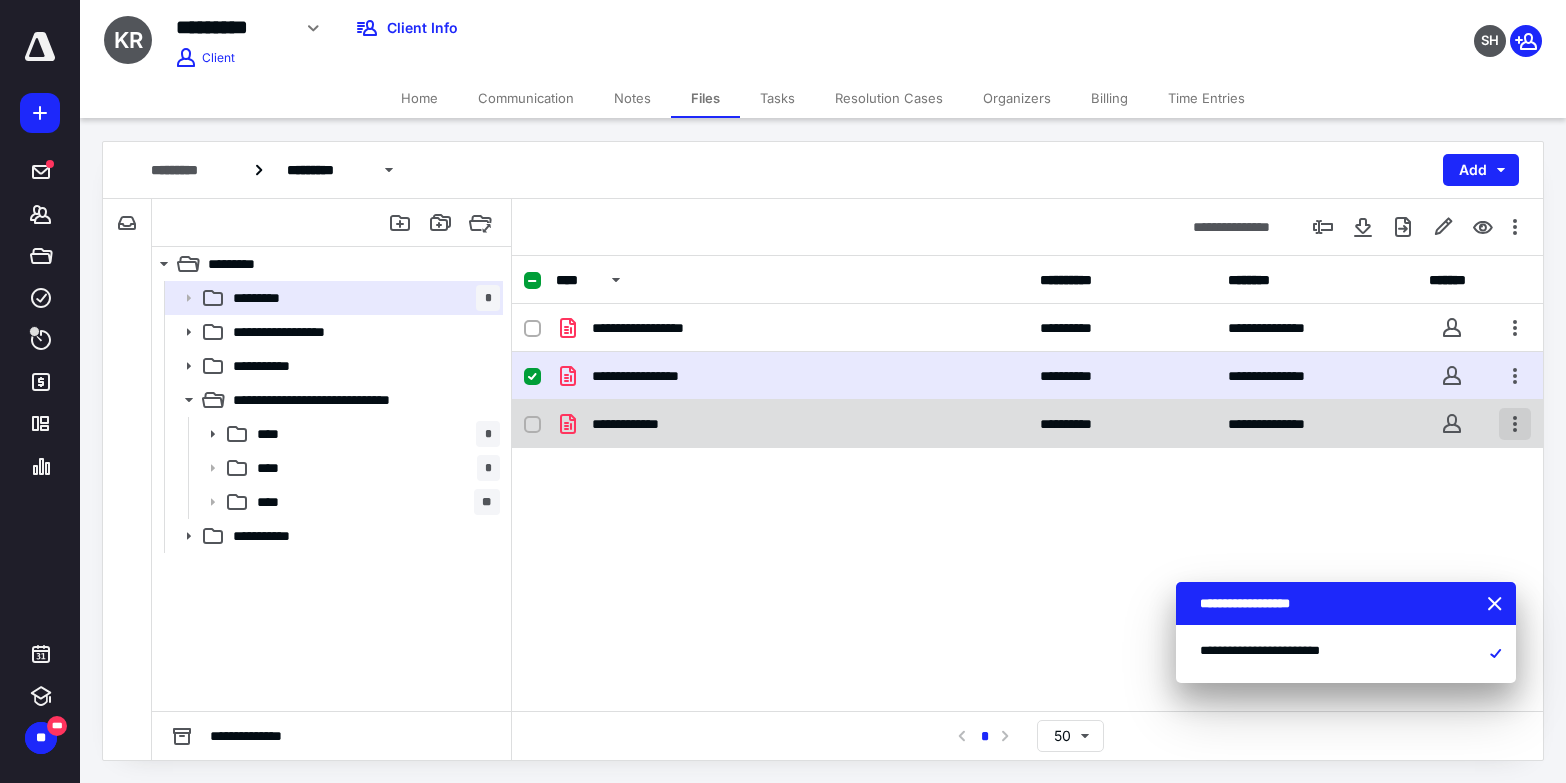 click at bounding box center (1515, 424) 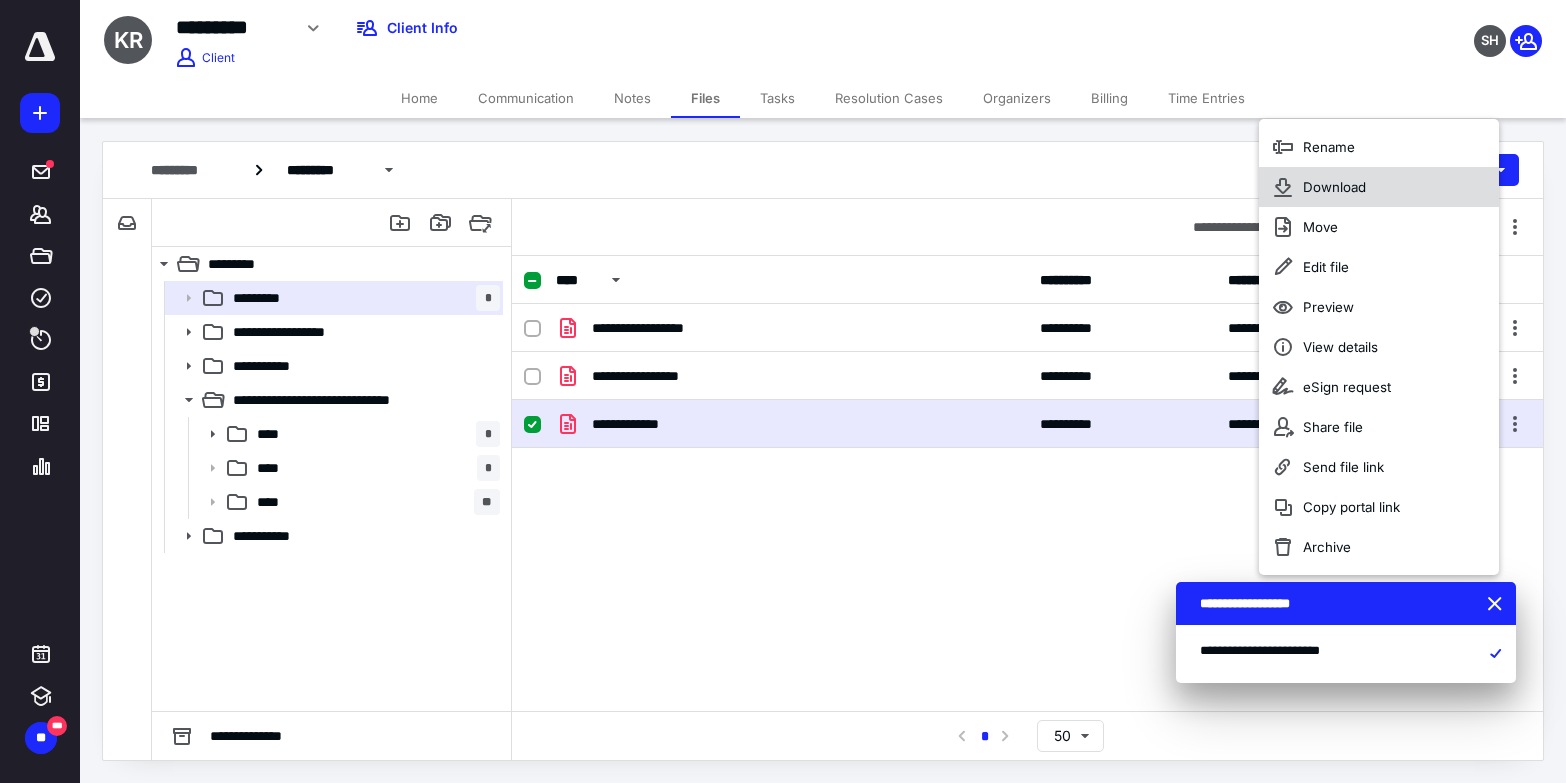 click on "Download" at bounding box center [1379, 187] 